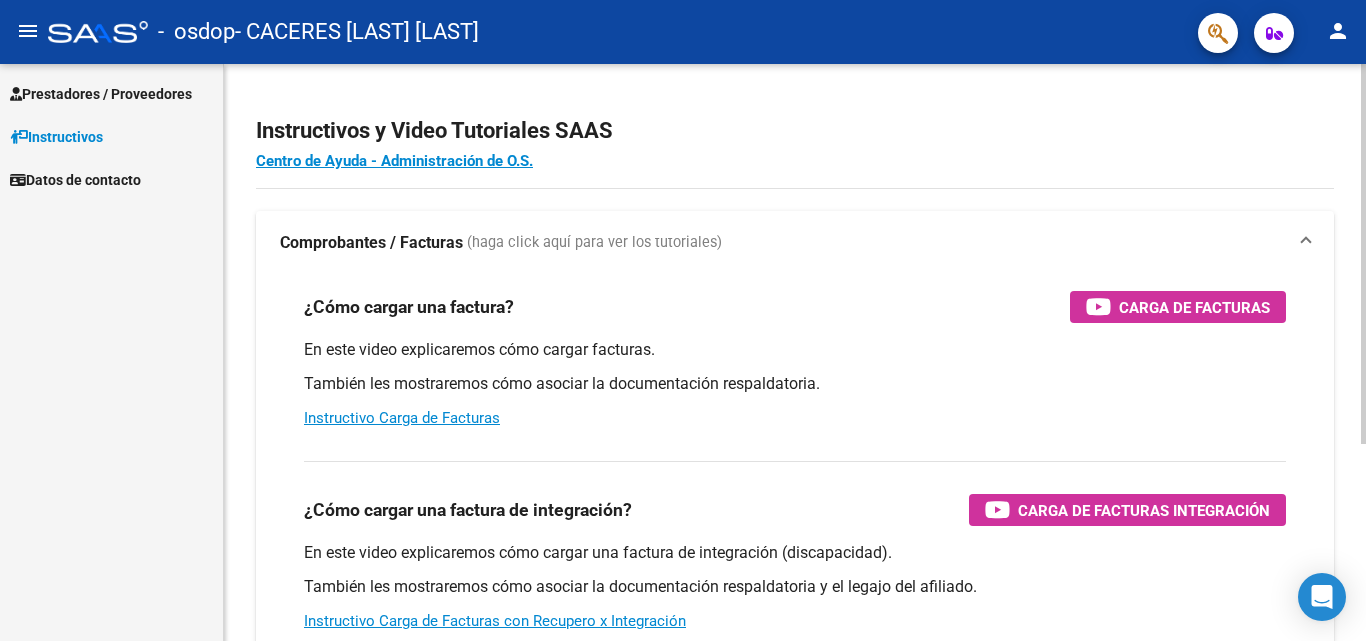 scroll, scrollTop: 0, scrollLeft: 0, axis: both 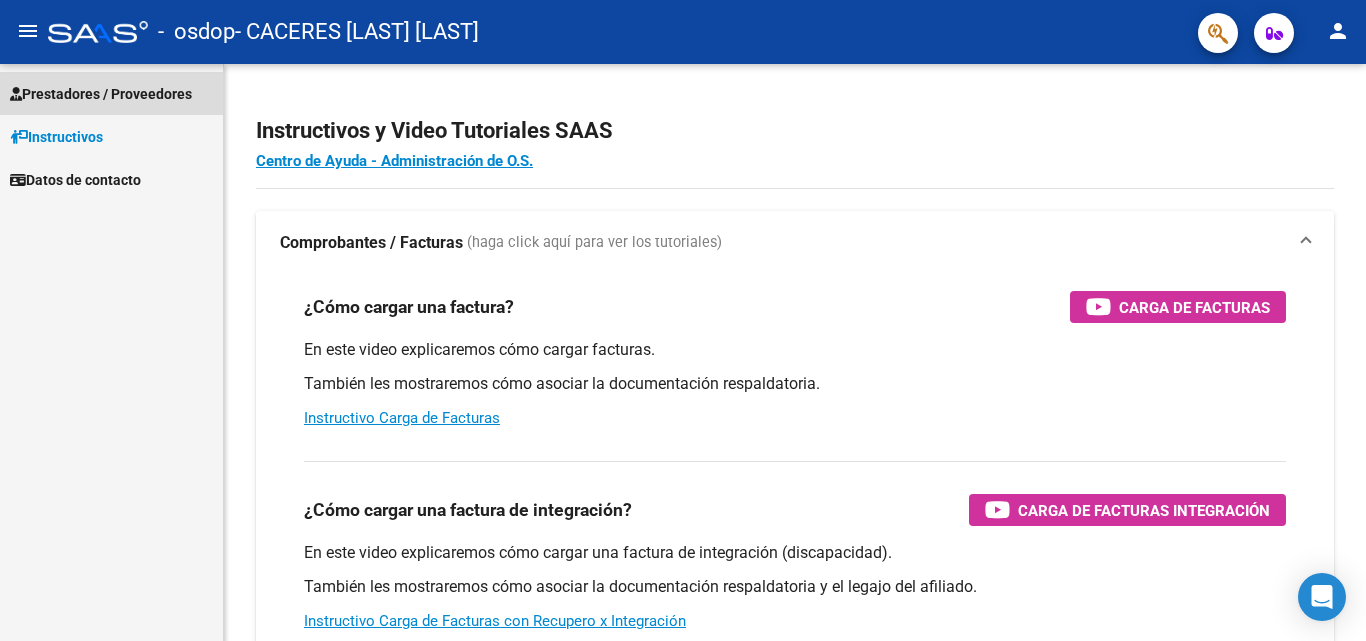 click on "Prestadores / Proveedores" at bounding box center (101, 94) 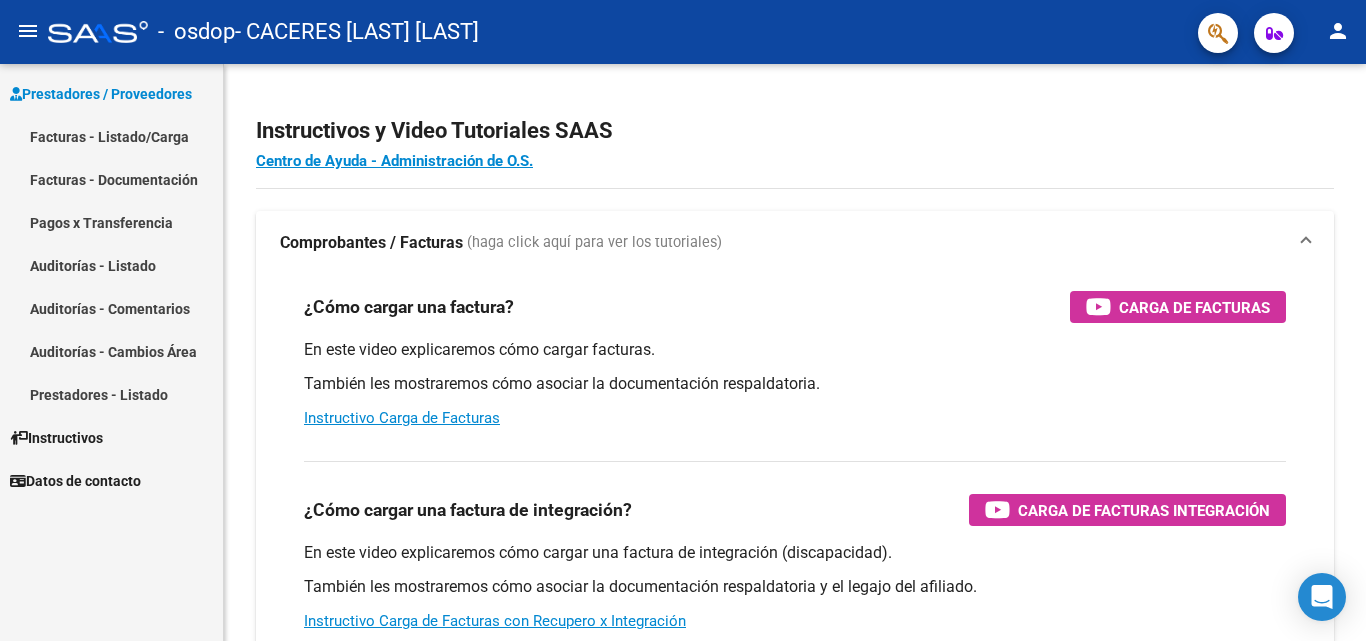 click on "Facturas - Listado/Carga" at bounding box center [111, 136] 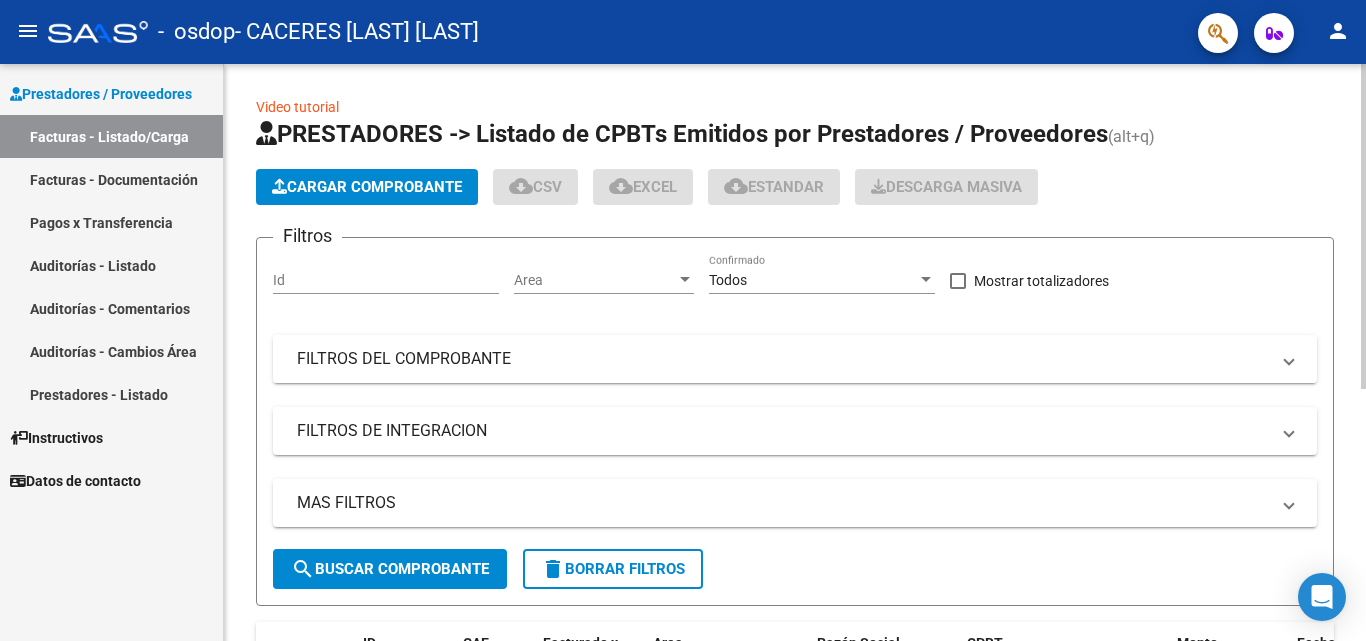 click on "FILTROS DEL COMPROBANTE" at bounding box center (783, 359) 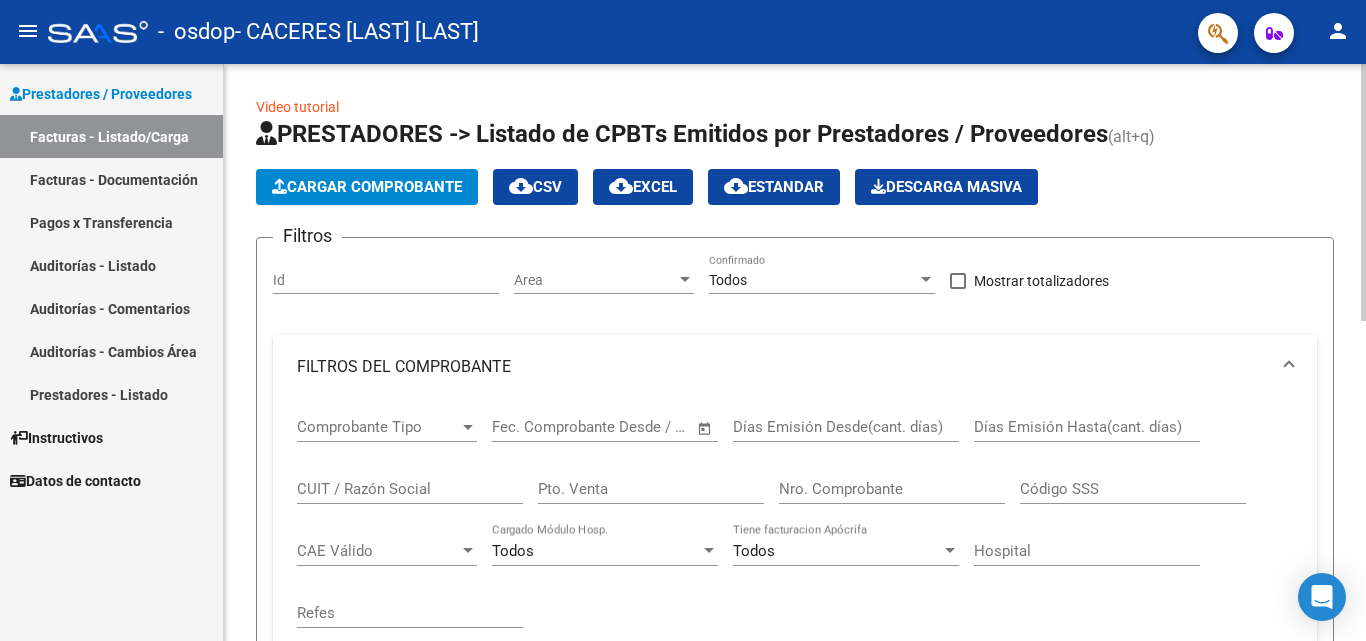 click on "FILTROS DEL COMPROBANTE" at bounding box center [783, 367] 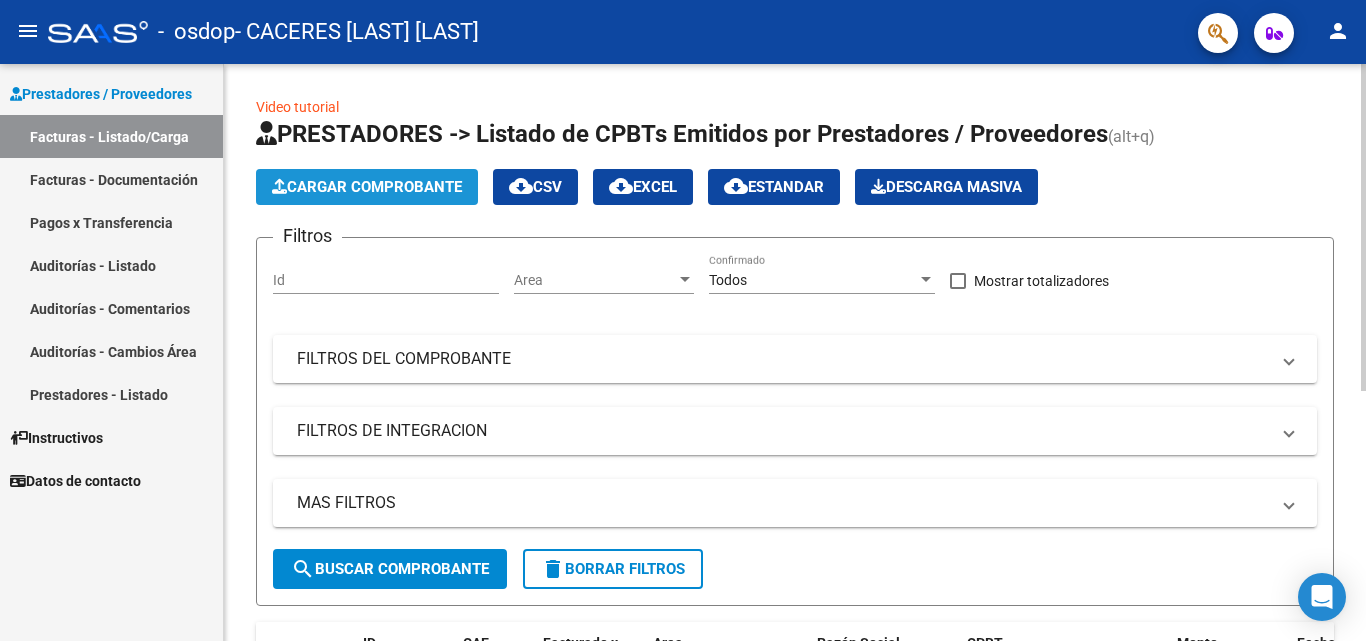 click on "Cargar Comprobante" 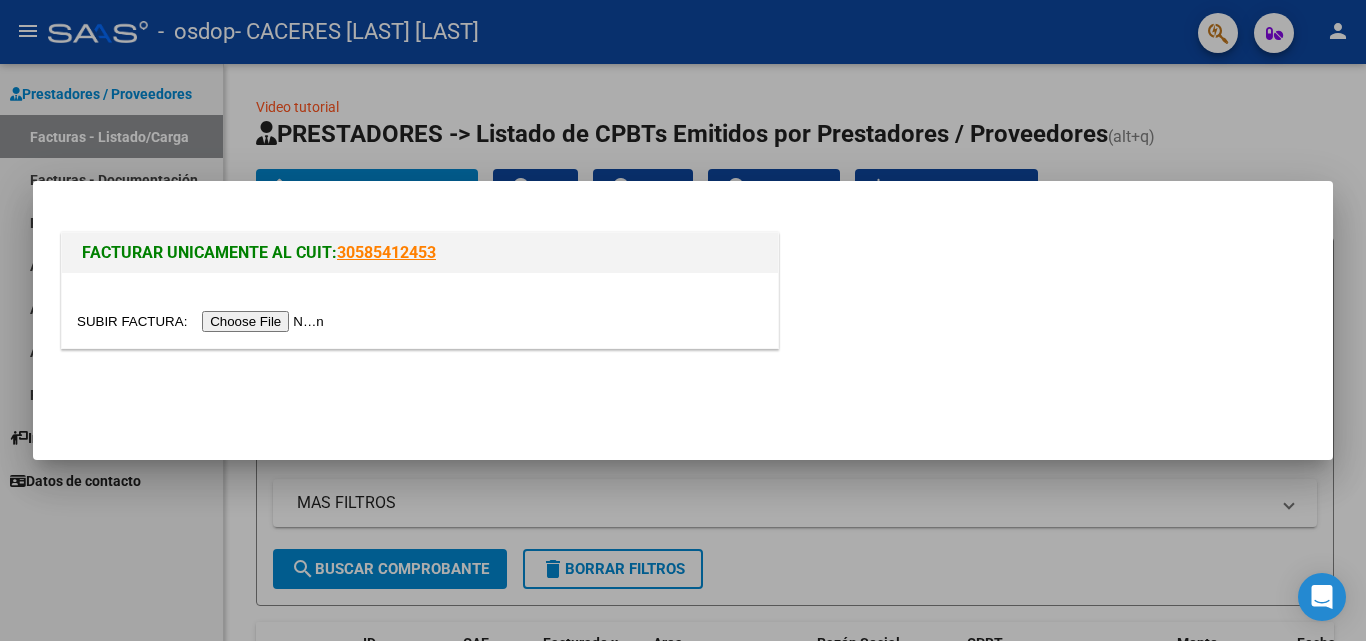 click at bounding box center [203, 321] 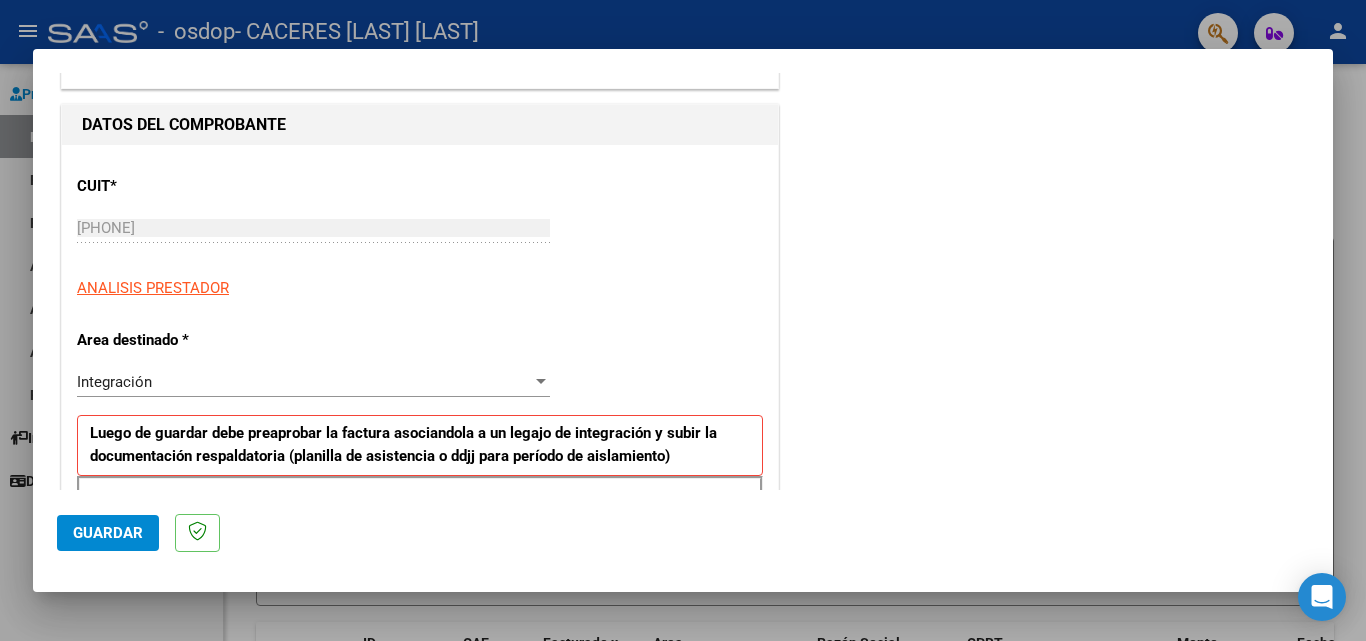 scroll, scrollTop: 200, scrollLeft: 0, axis: vertical 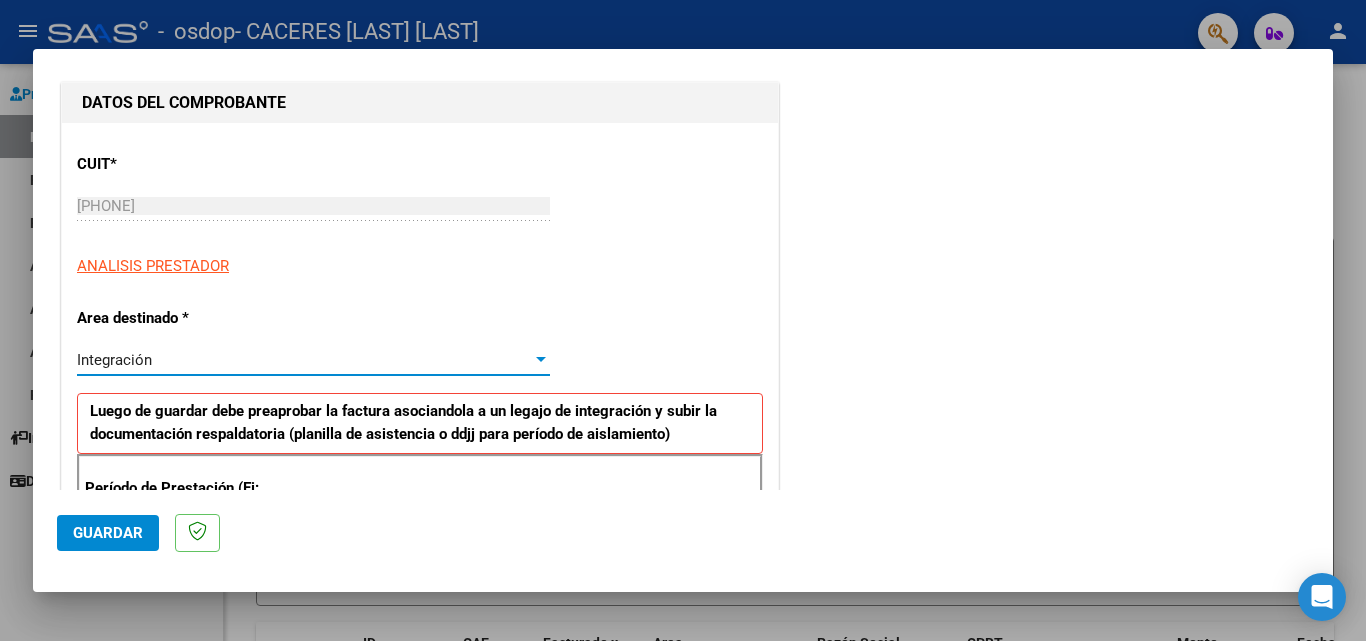 click on "Integración" at bounding box center (304, 360) 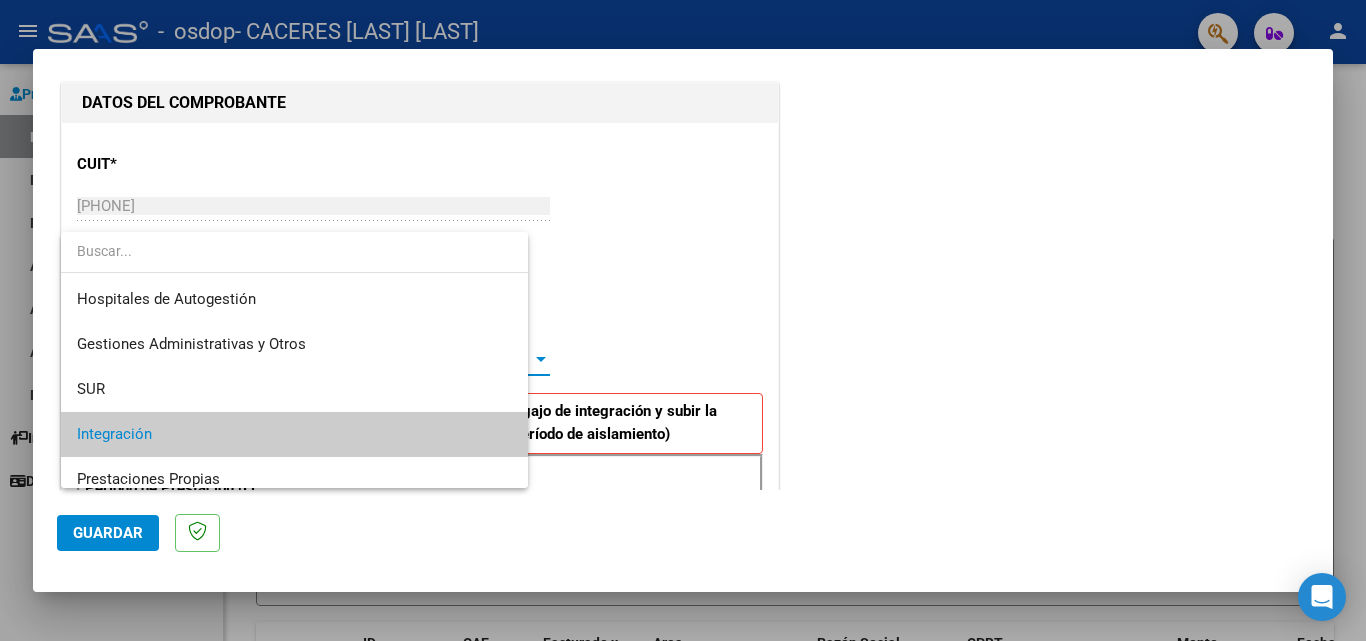 scroll, scrollTop: 75, scrollLeft: 0, axis: vertical 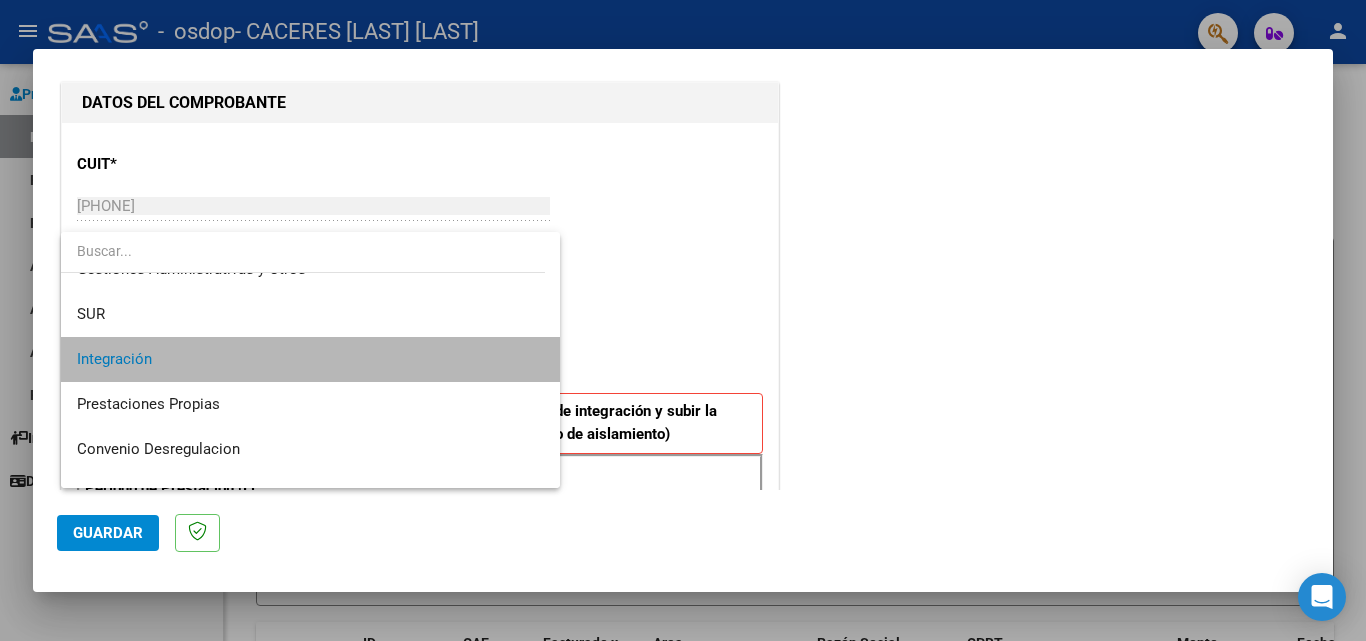 click on "Integración" at bounding box center (310, 359) 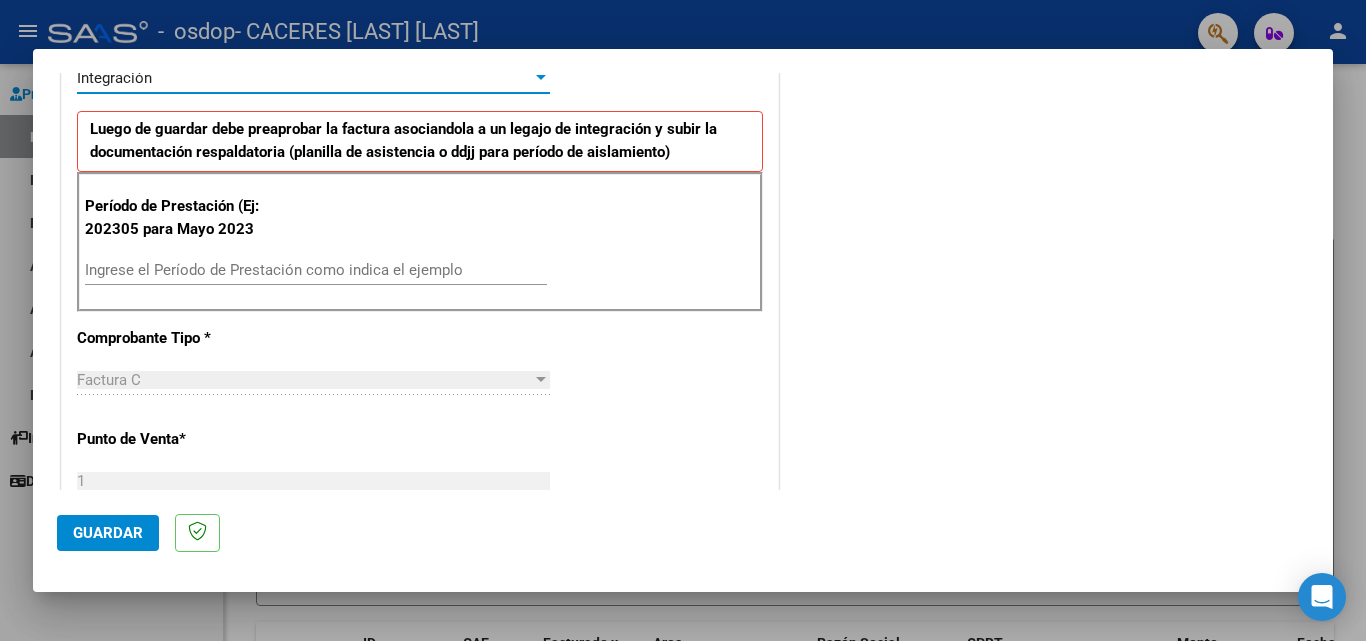 scroll, scrollTop: 500, scrollLeft: 0, axis: vertical 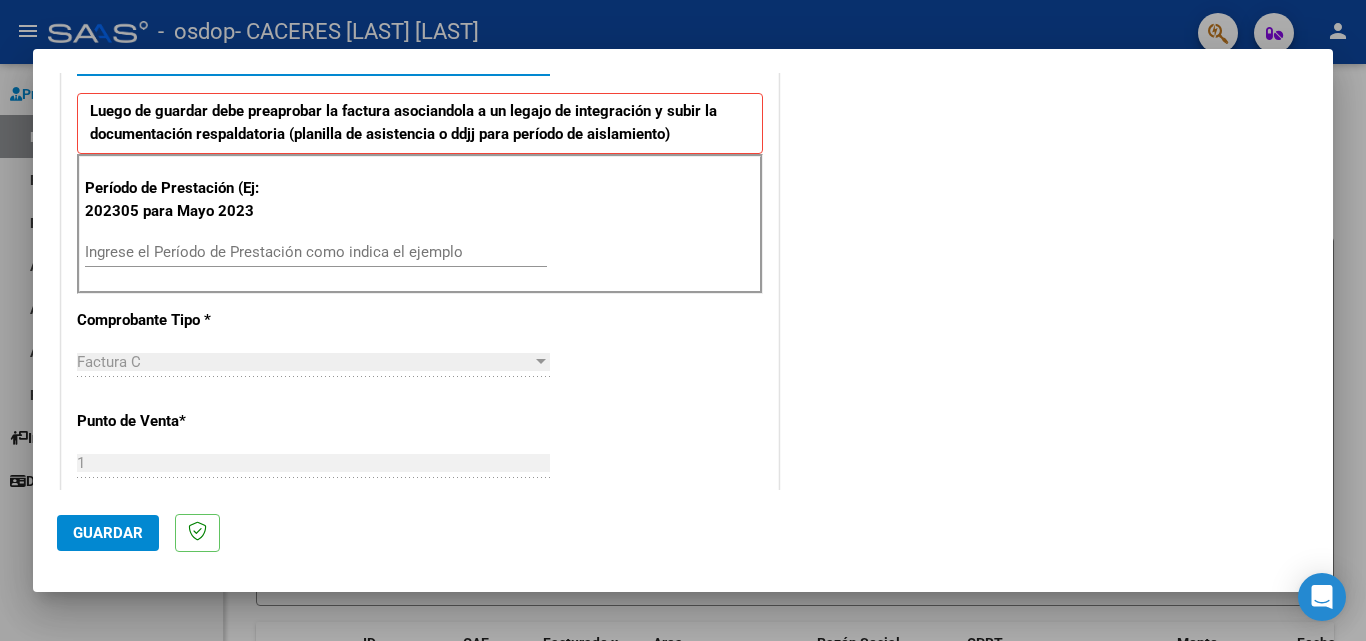 click on "Ingrese el Período de Prestación como indica el ejemplo" at bounding box center (316, 252) 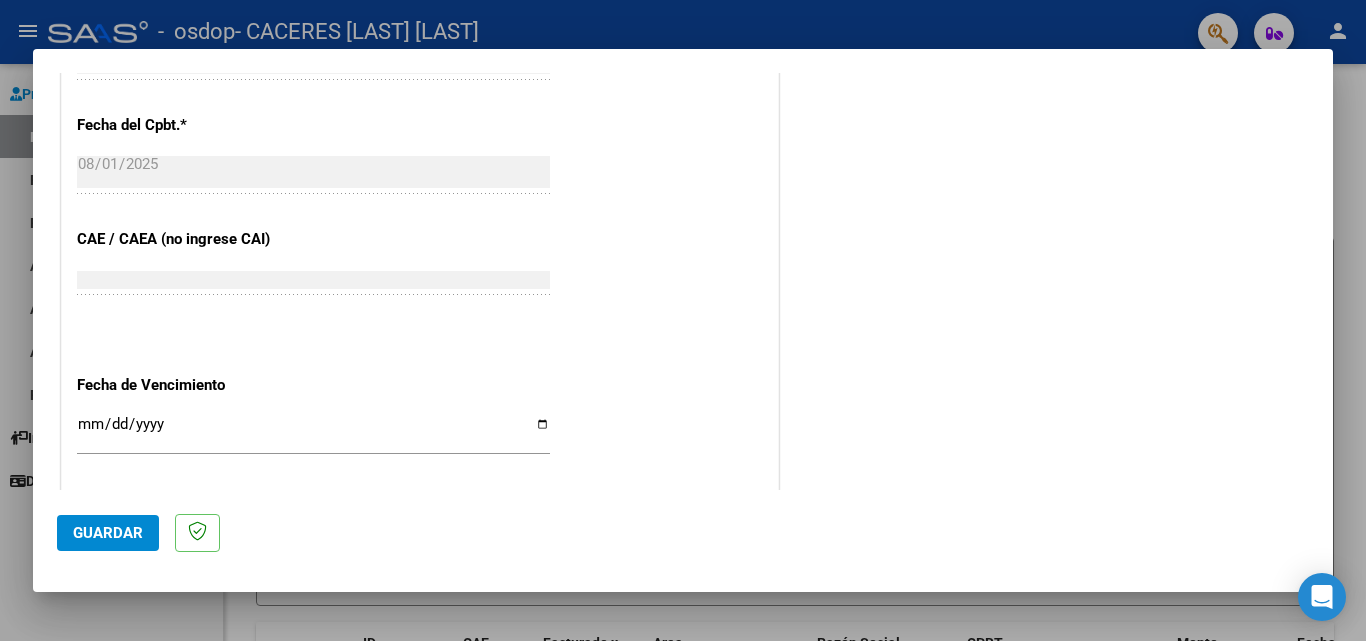 scroll, scrollTop: 1200, scrollLeft: 0, axis: vertical 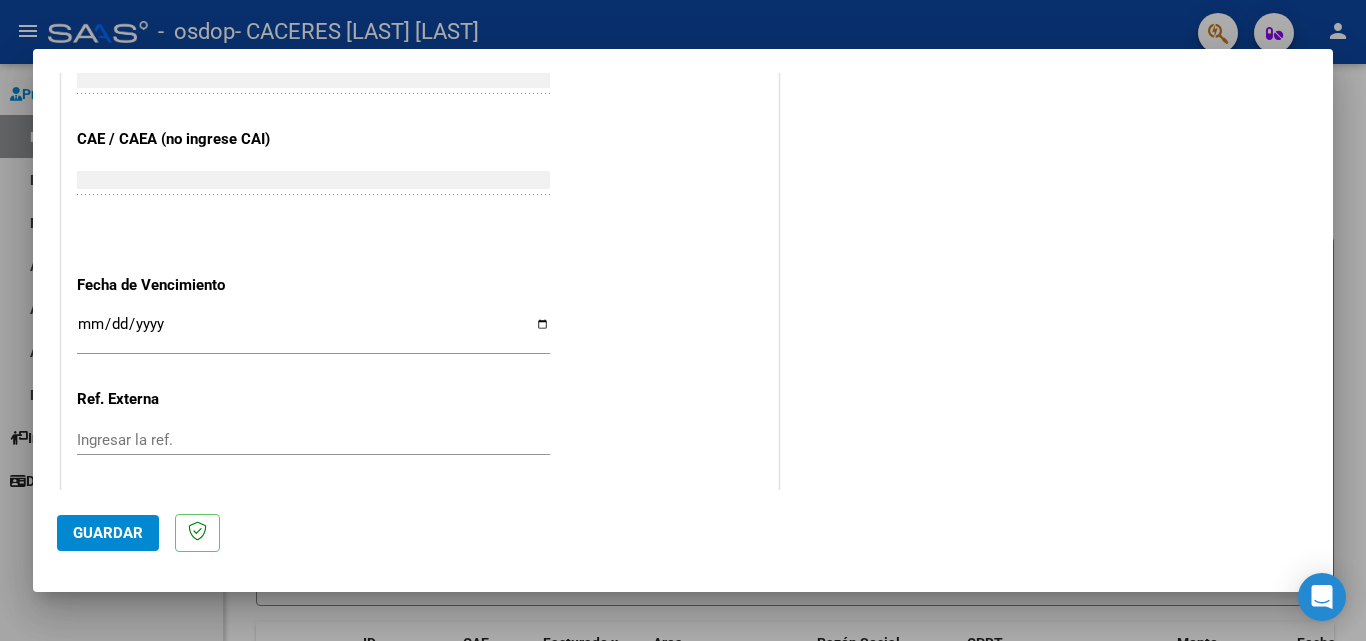 type on "202507" 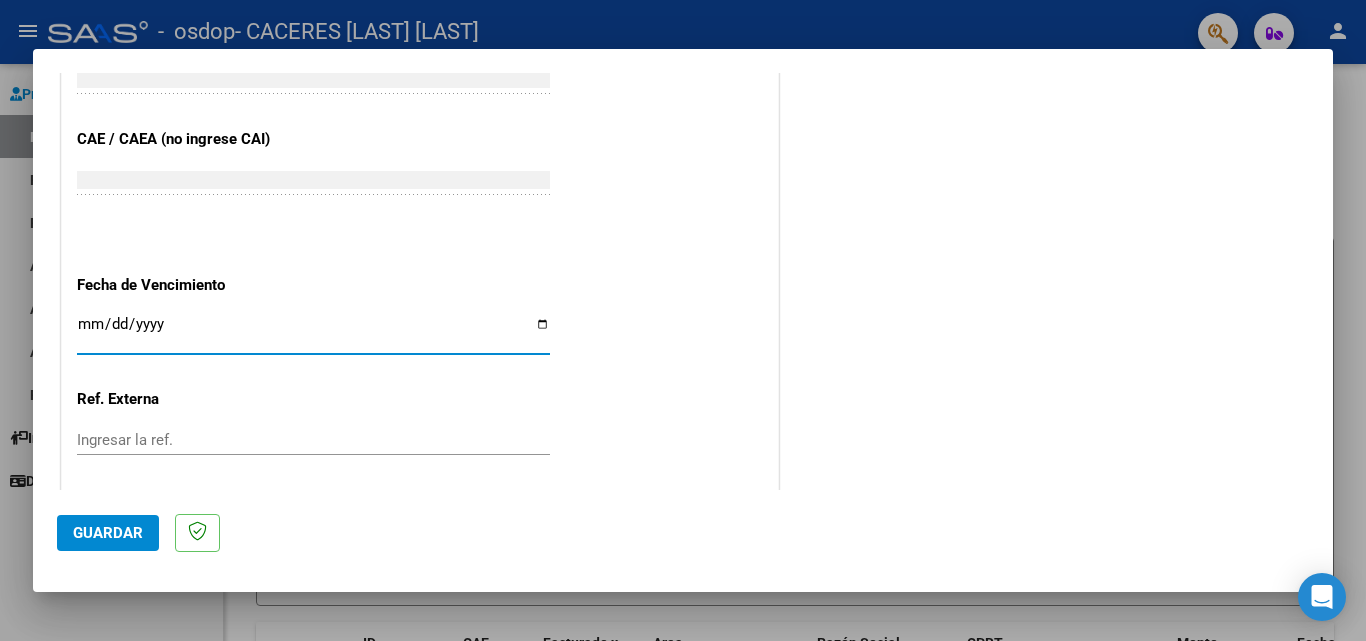 click on "Ingresar la fecha" at bounding box center [313, 332] 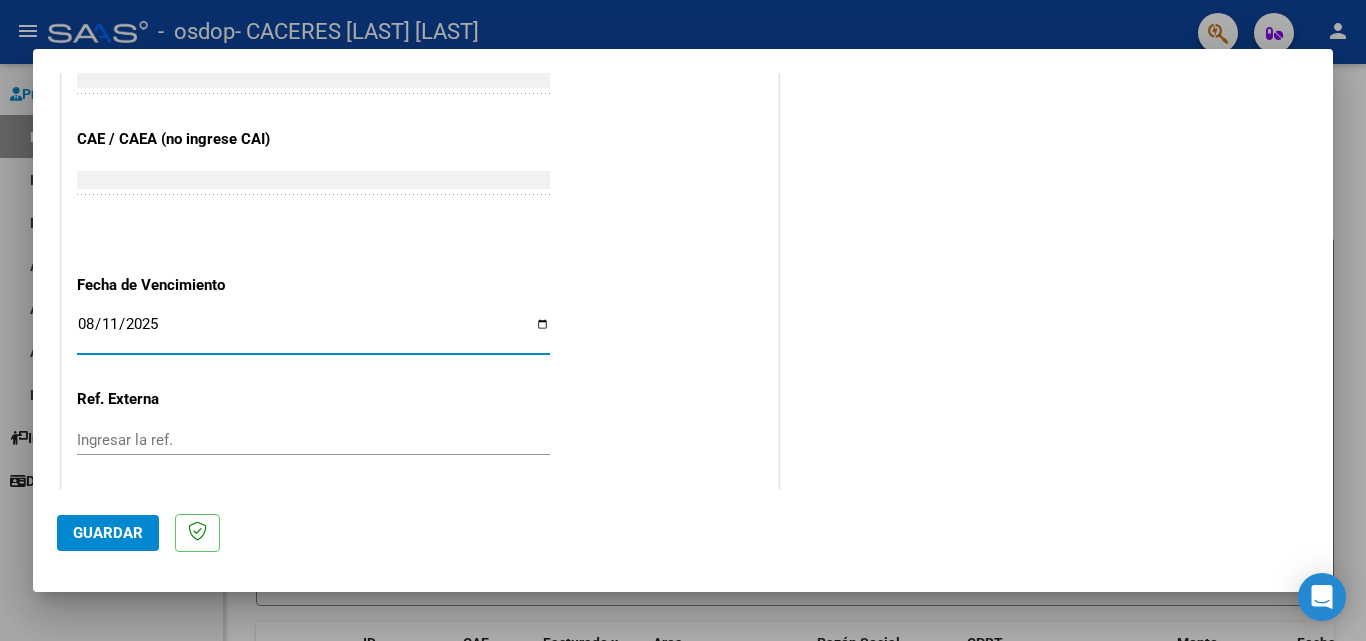type on "2025-08-11" 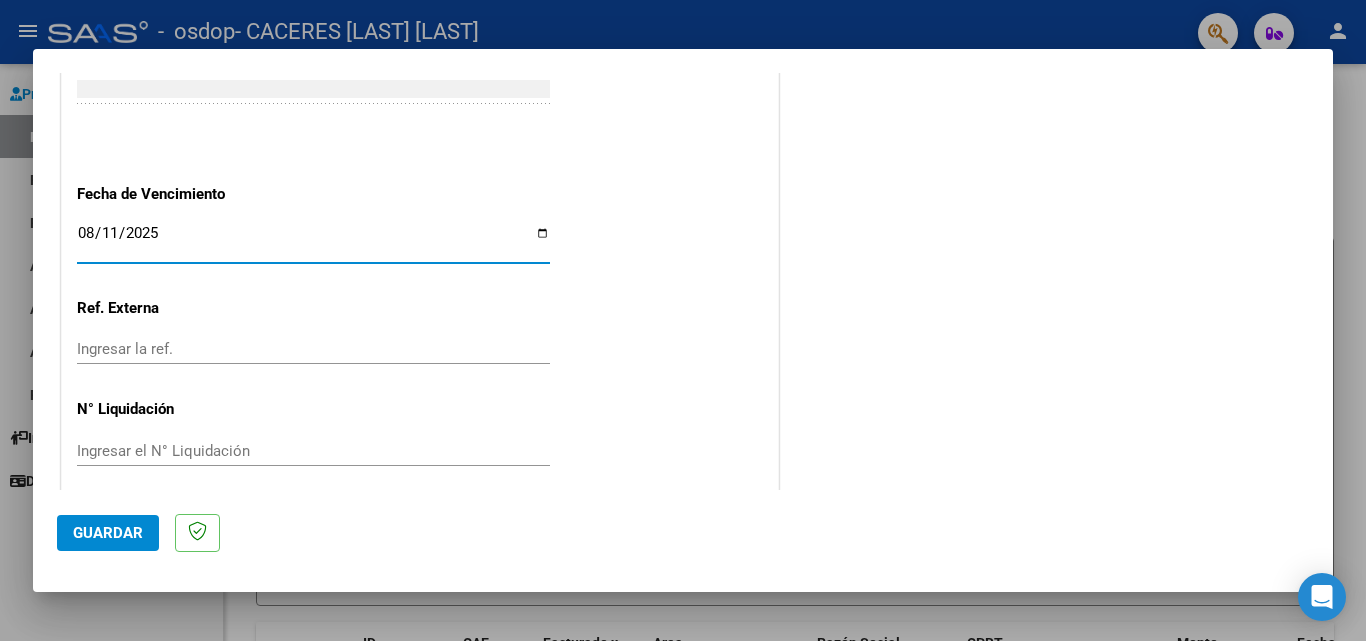 scroll, scrollTop: 1305, scrollLeft: 0, axis: vertical 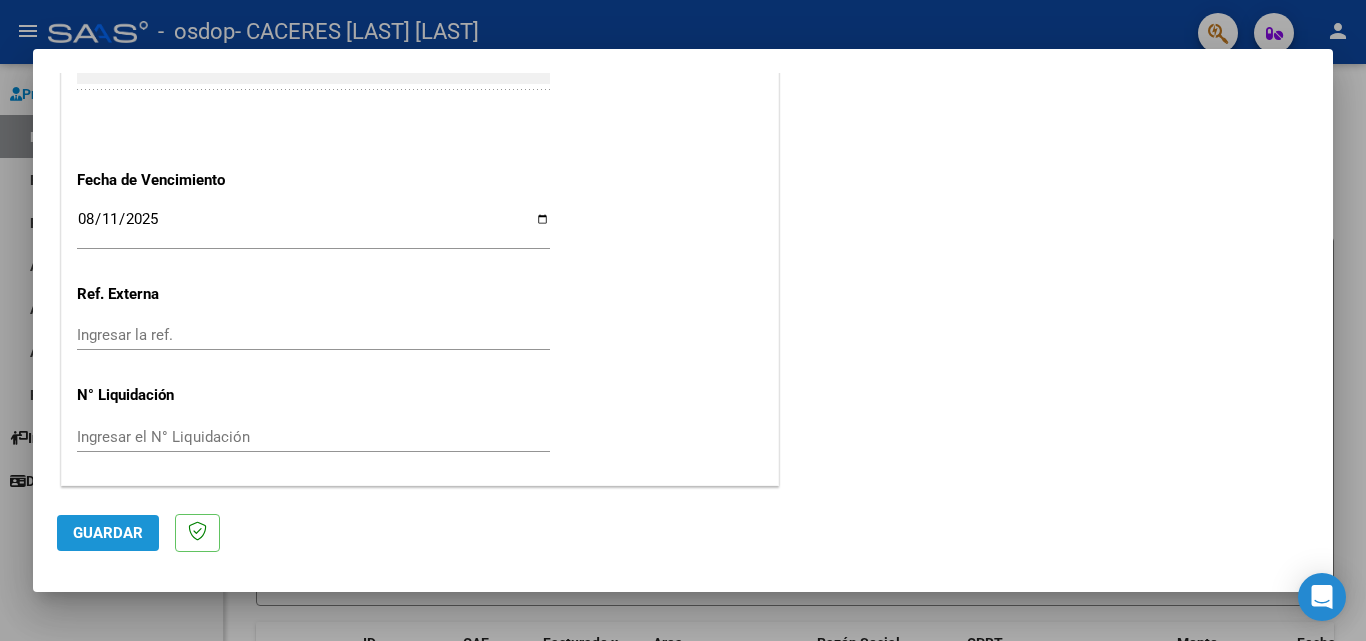 click on "Guardar" 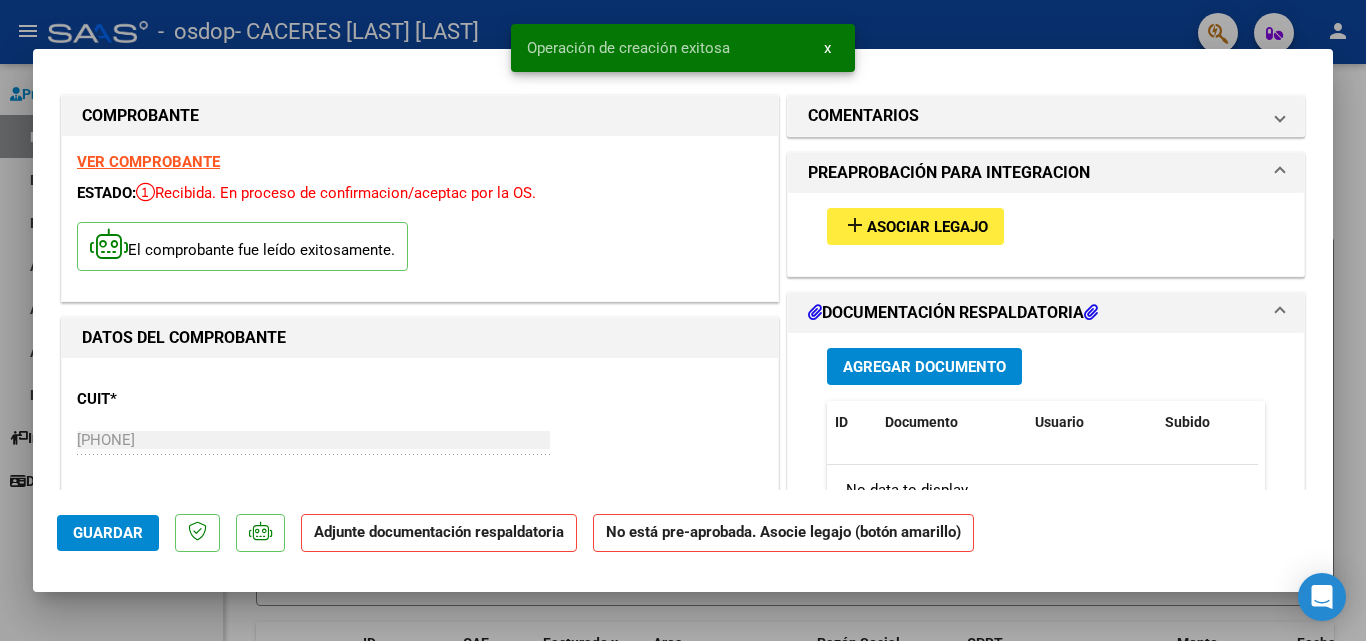 scroll, scrollTop: 0, scrollLeft: 0, axis: both 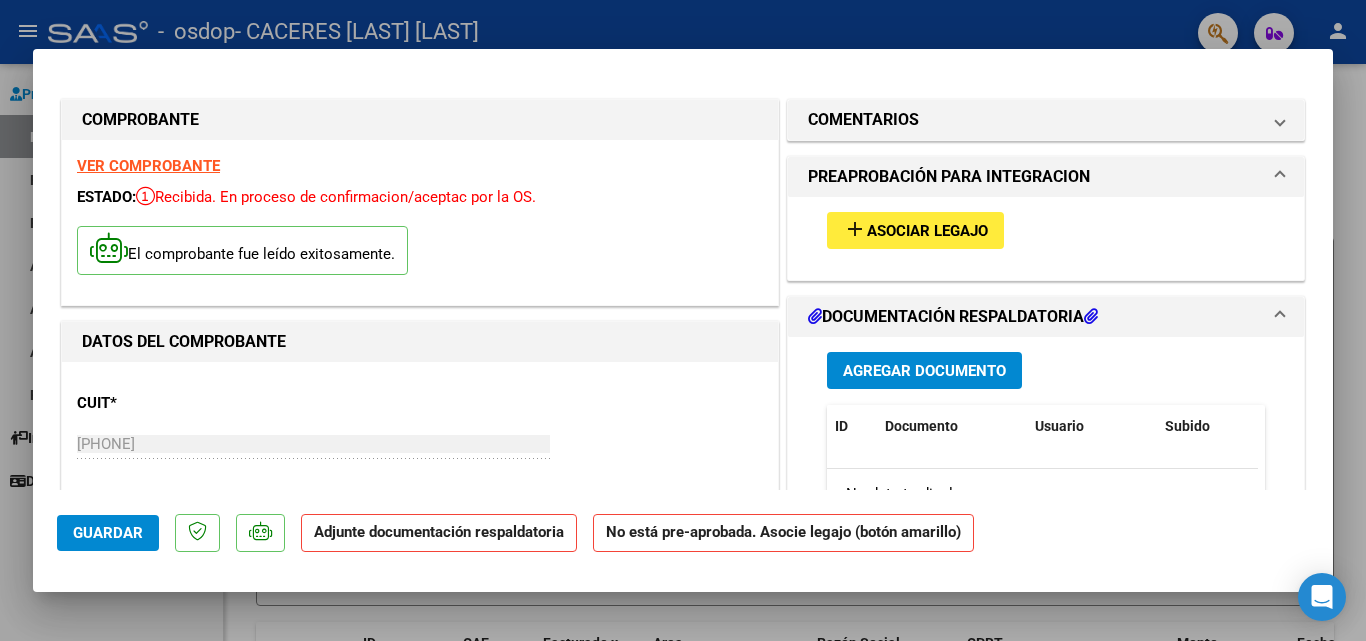 click on "Asociar Legajo" at bounding box center [927, 231] 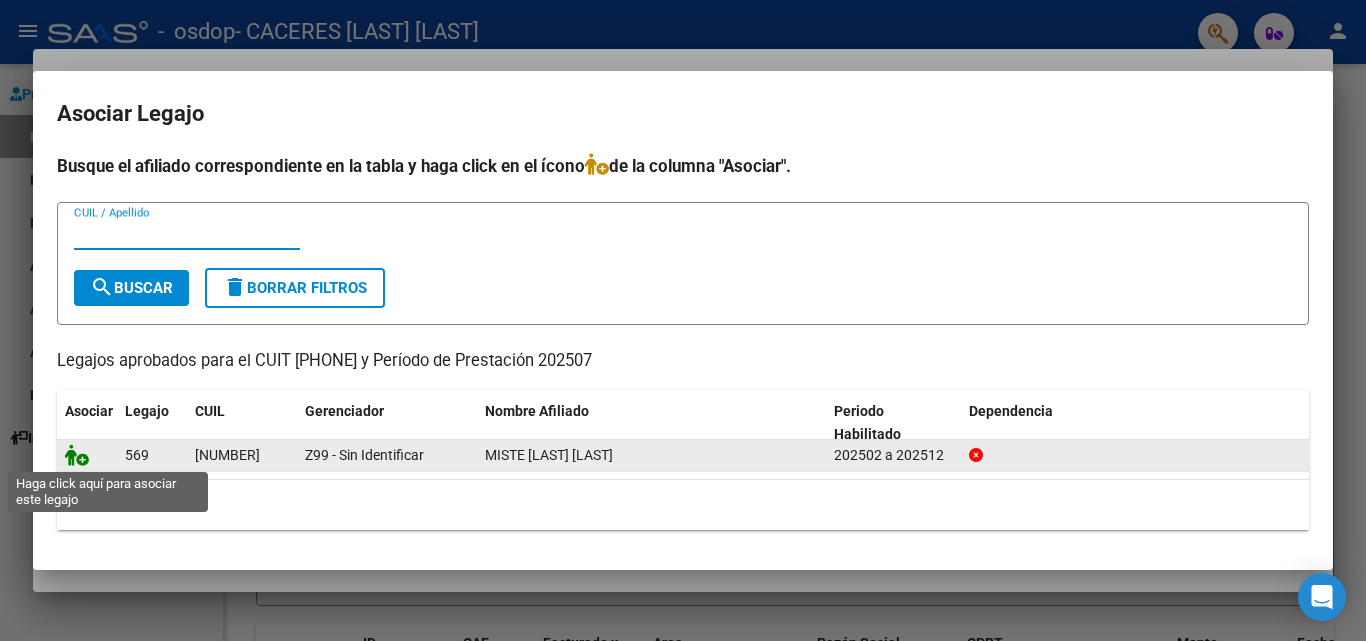 click 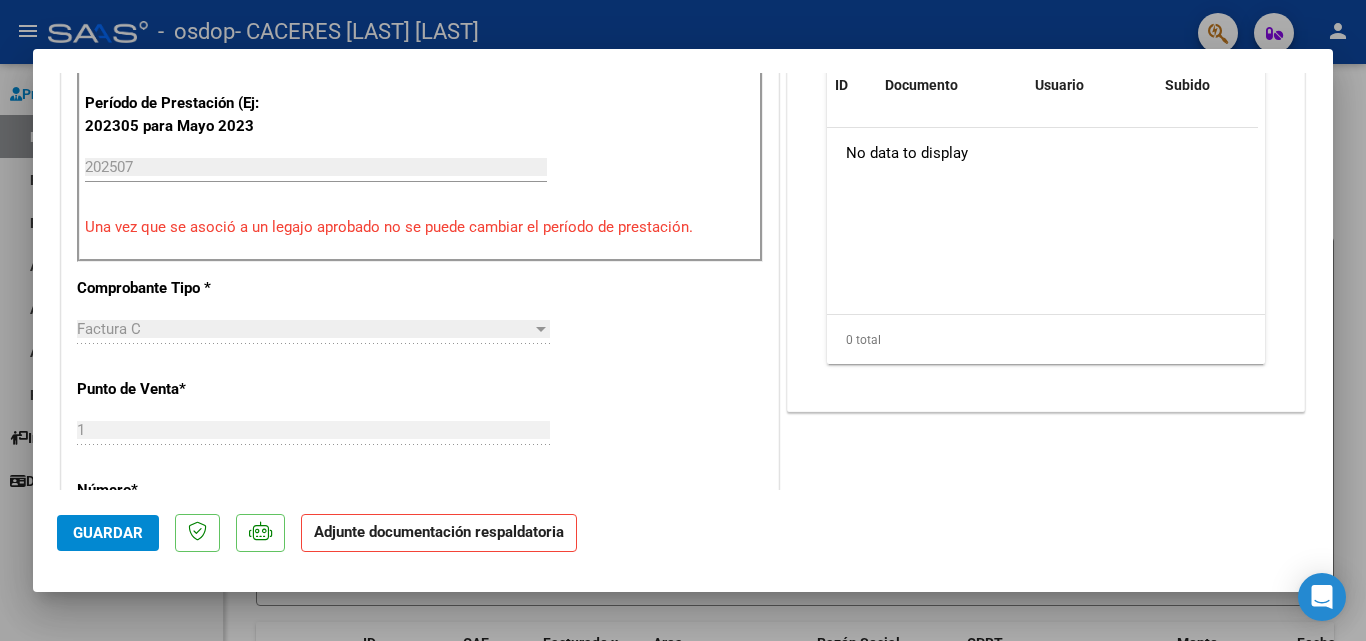 scroll, scrollTop: 400, scrollLeft: 0, axis: vertical 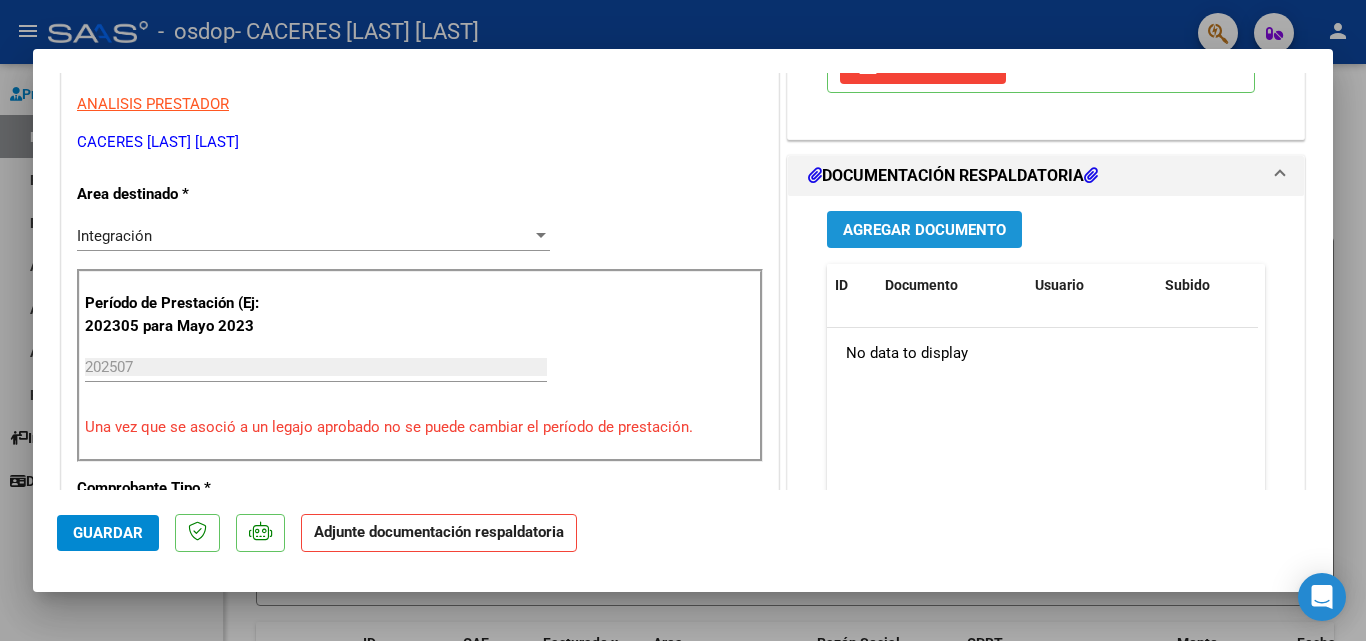 click on "Agregar Documento" at bounding box center [924, 230] 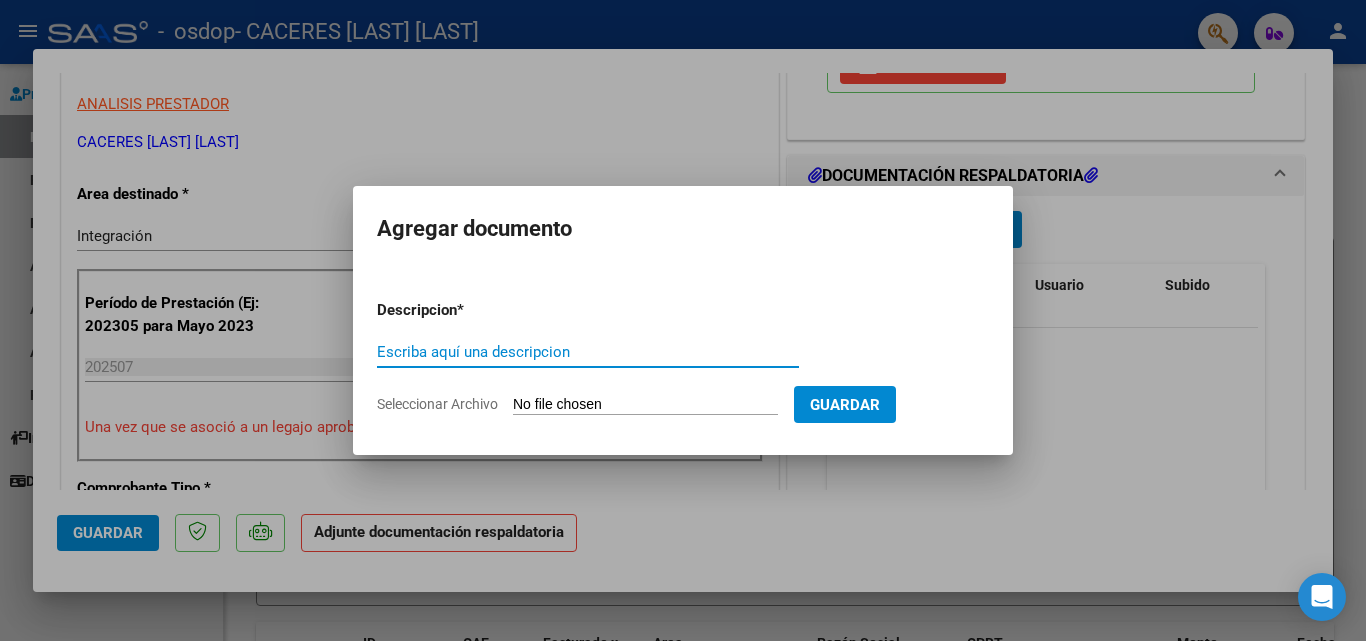 click on "Escriba aquí una descripcion" at bounding box center [588, 352] 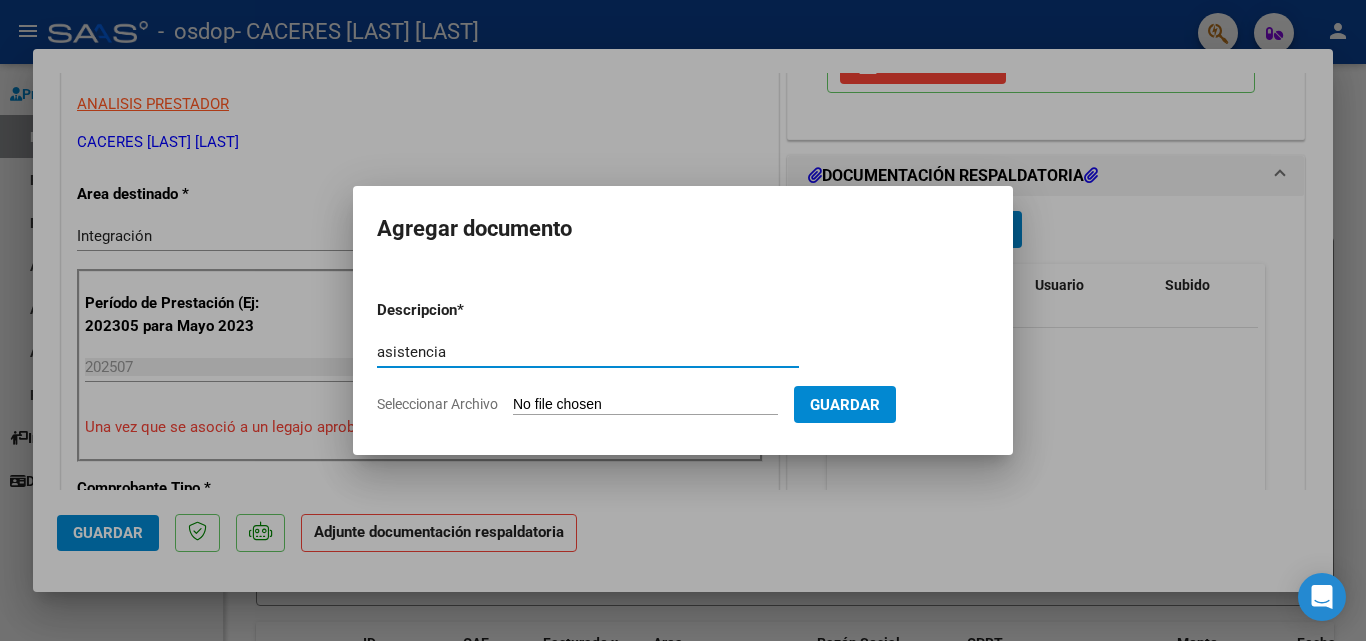 type on "asistencia" 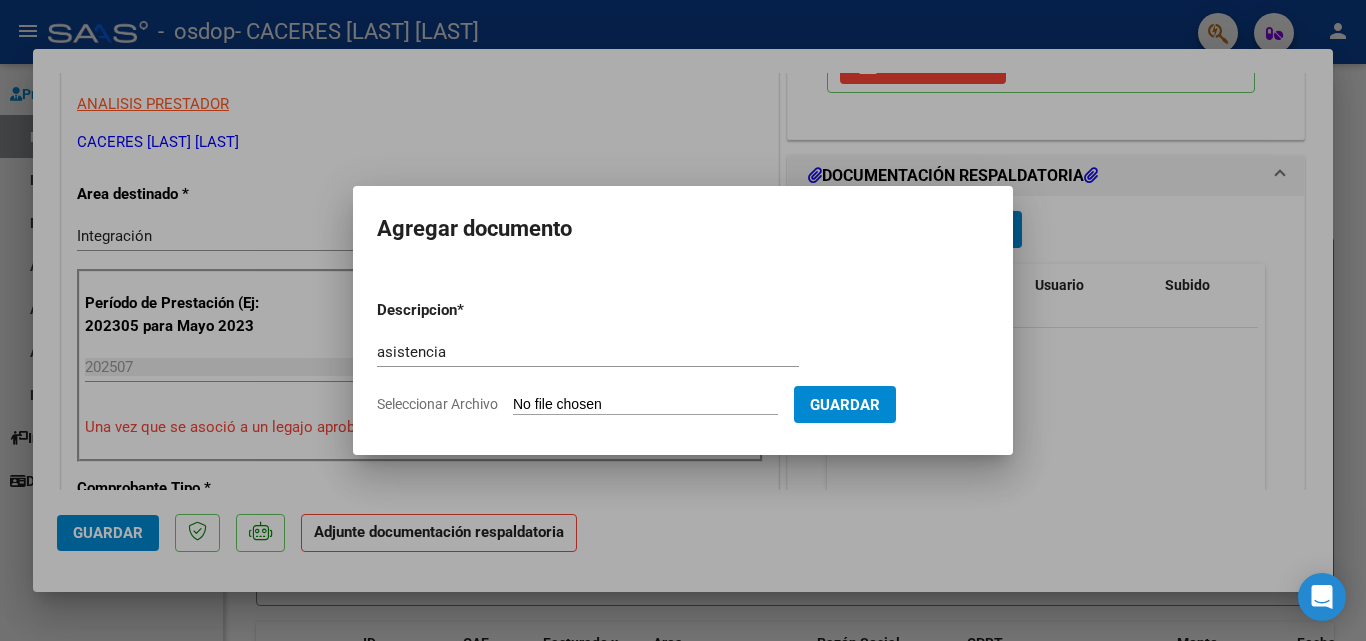 click on "Seleccionar Archivo" at bounding box center [645, 405] 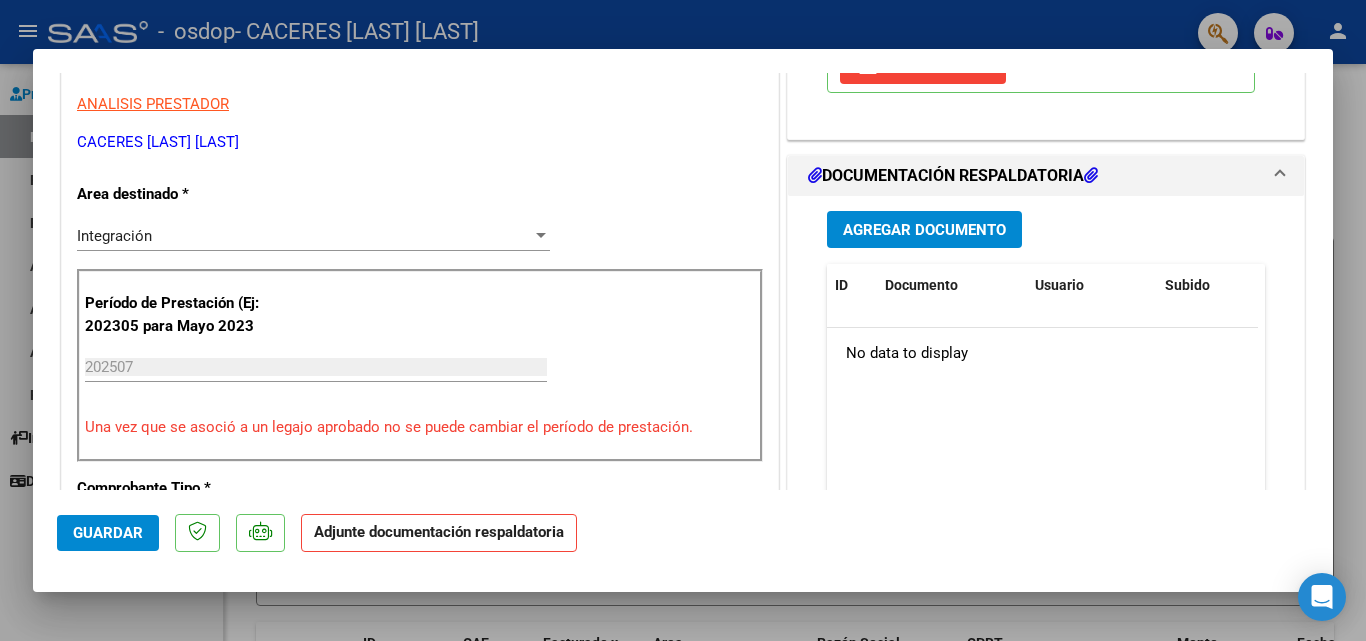 click on "No data to display" 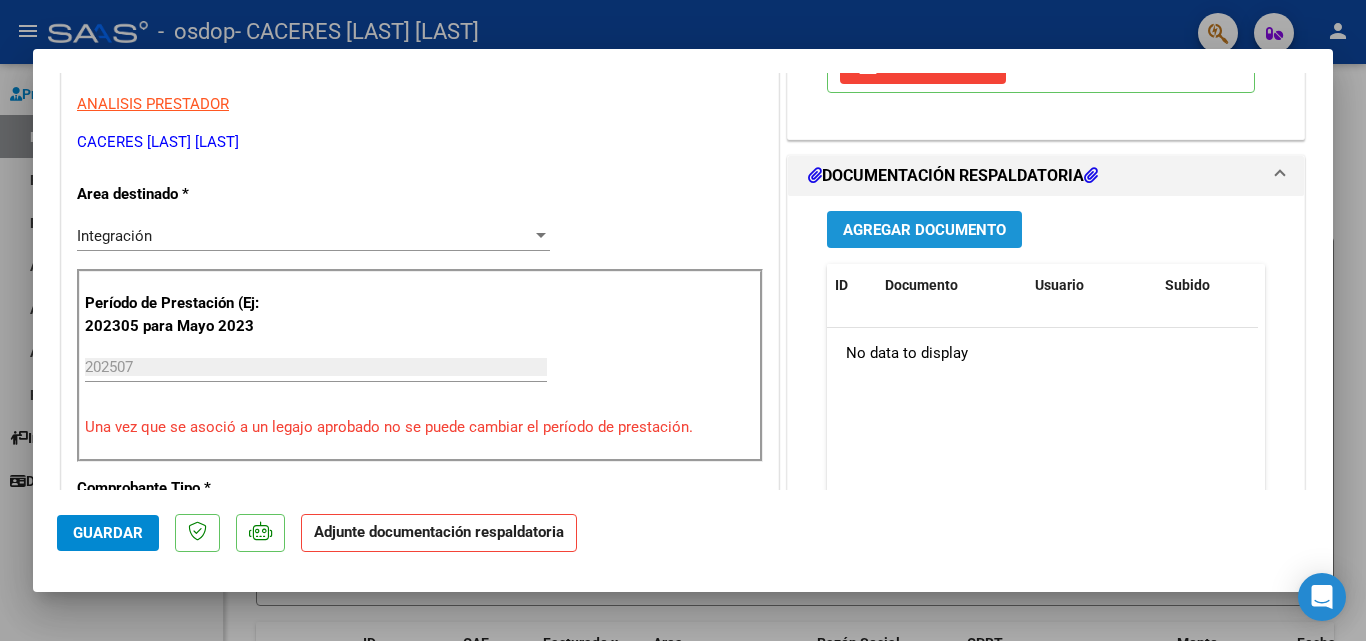 click on "Agregar Documento" at bounding box center (924, 230) 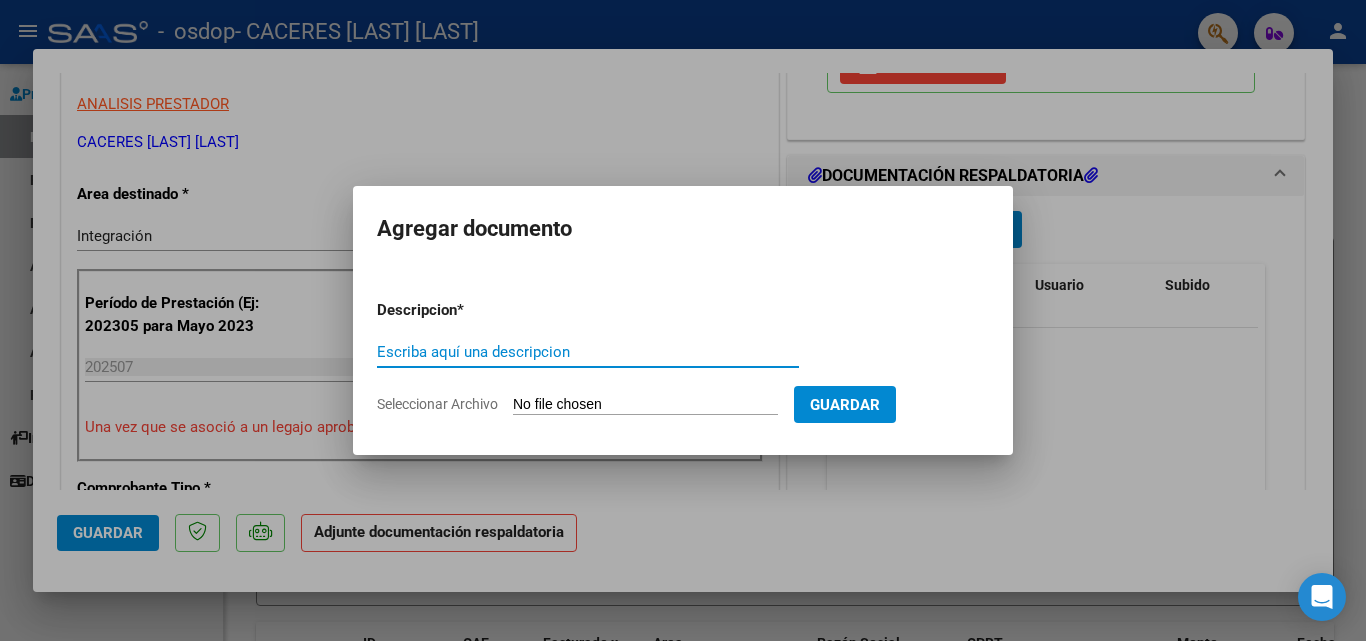 click on "Descripcion  *   Escriba aquí una descripcion  Seleccionar Archivo Guardar" at bounding box center [683, 357] 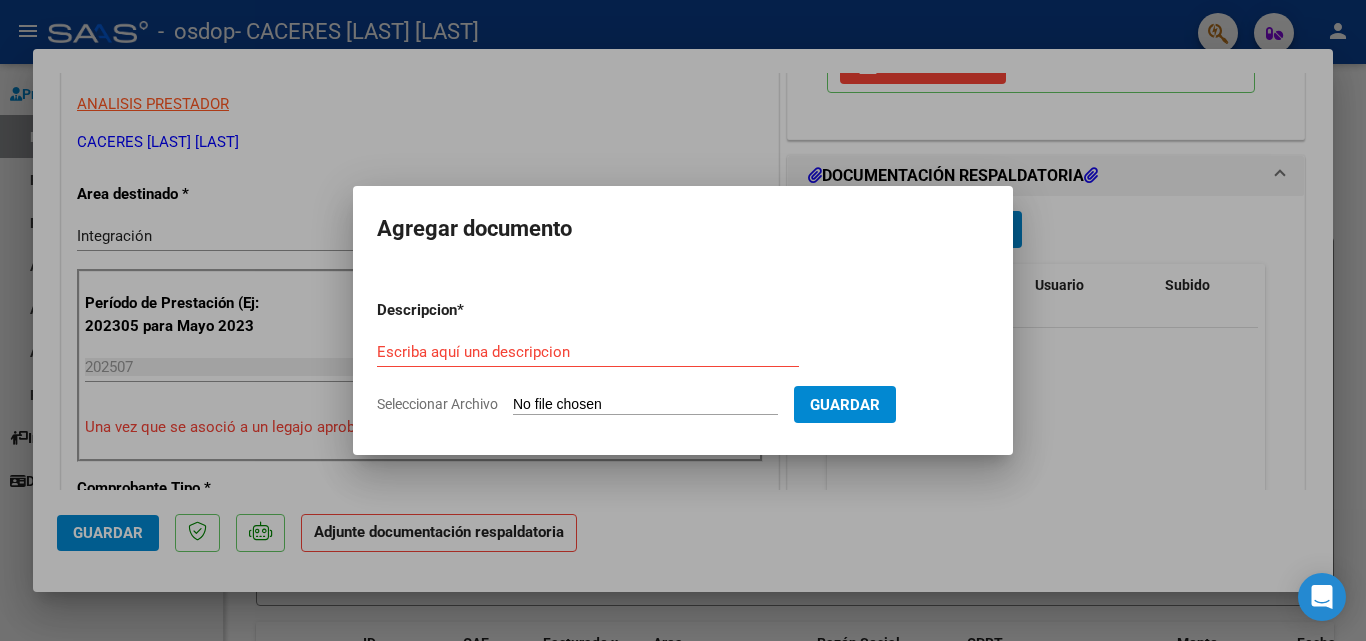 click on "Seleccionar Archivo" 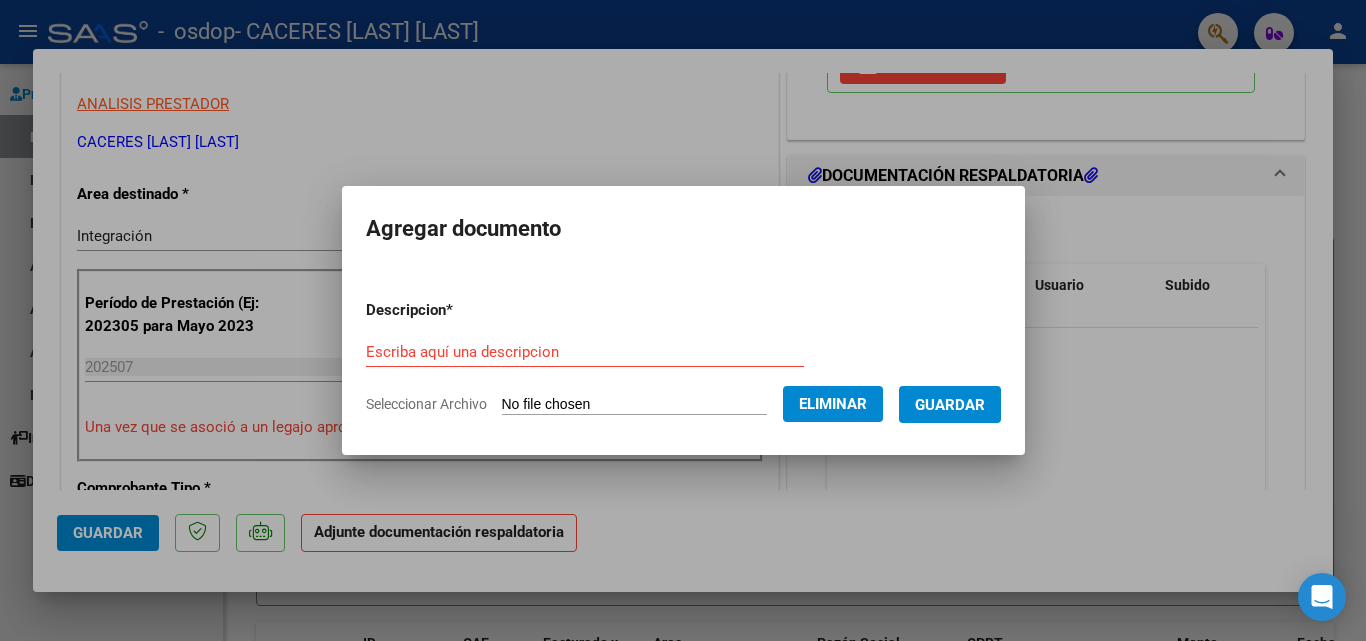 click on "Escriba aquí una descripcion" at bounding box center (585, 352) 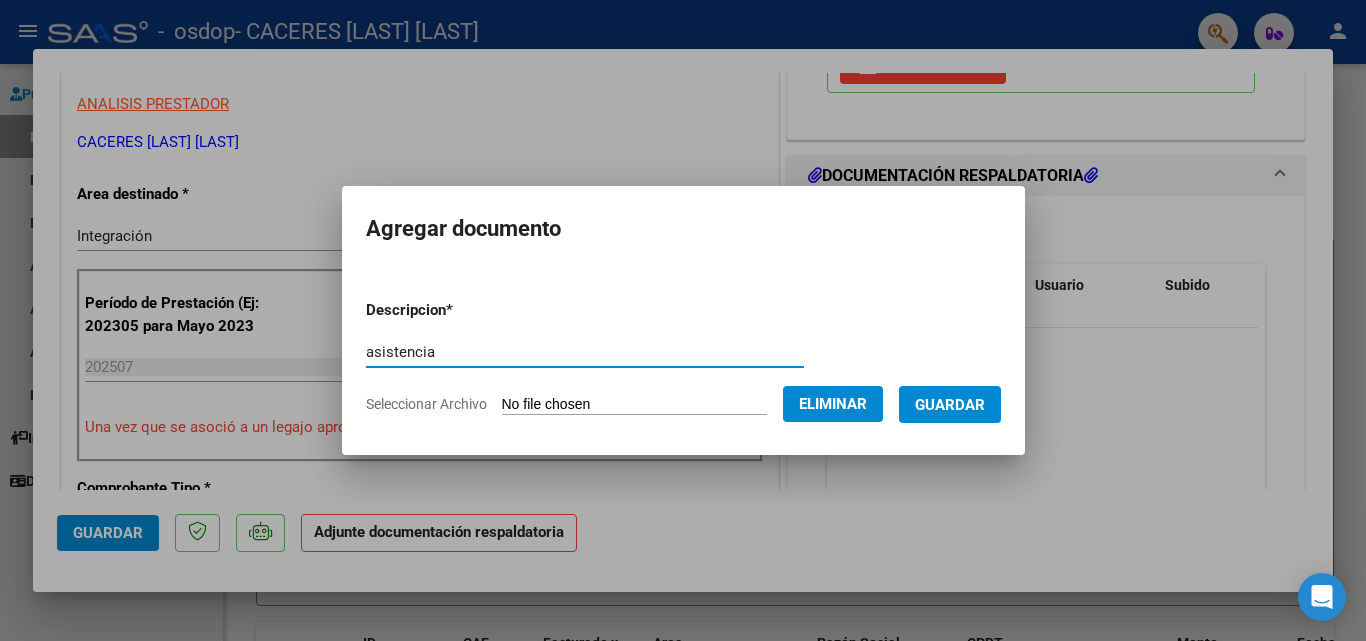 type on "asistencia" 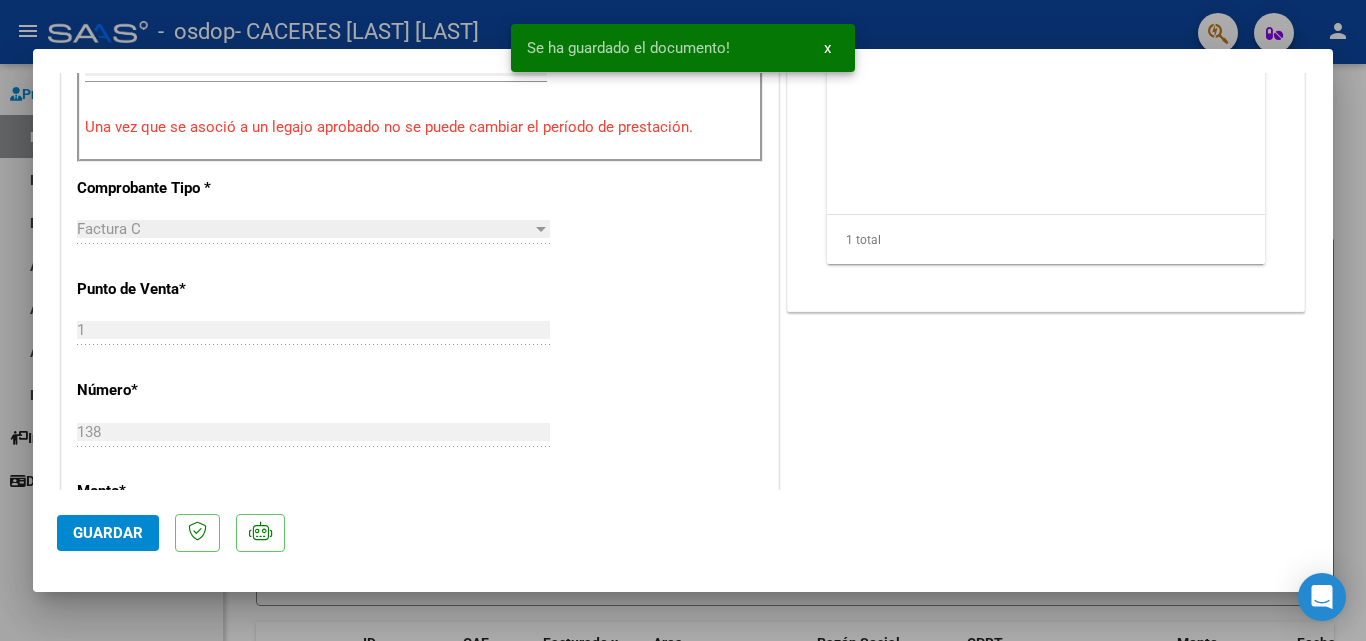 scroll, scrollTop: 400, scrollLeft: 0, axis: vertical 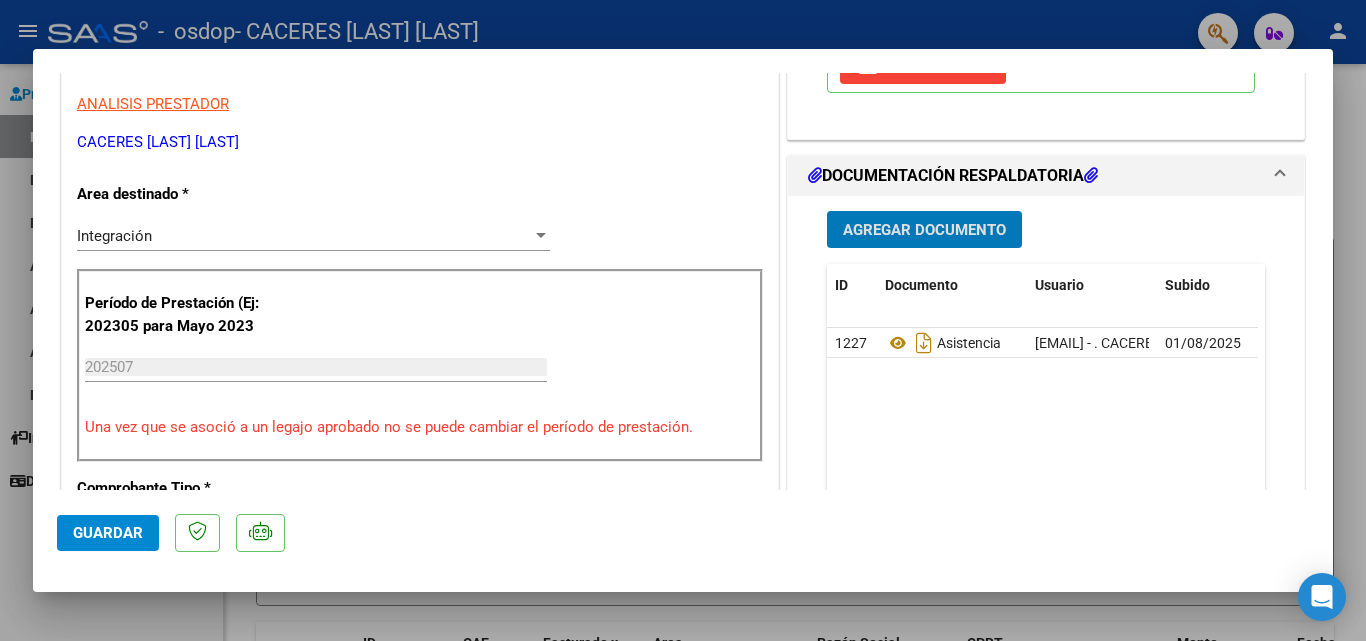 click on "Agregar Documento" at bounding box center (924, 230) 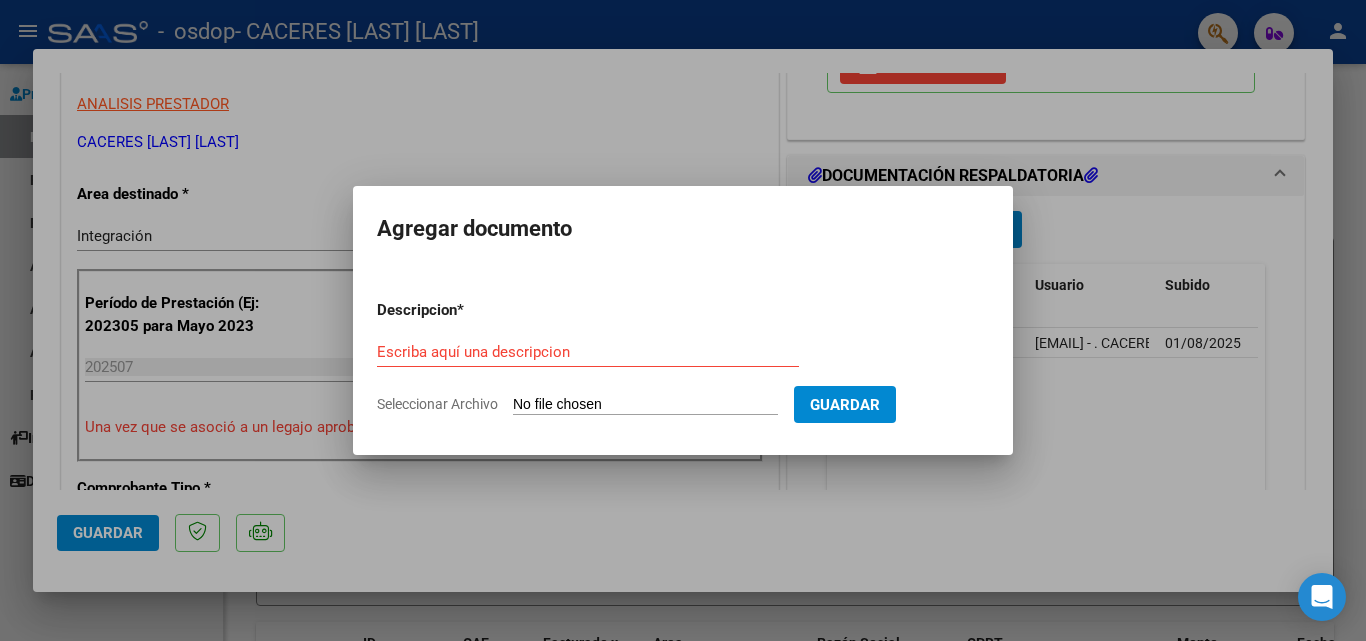 click on "Seleccionar Archivo" 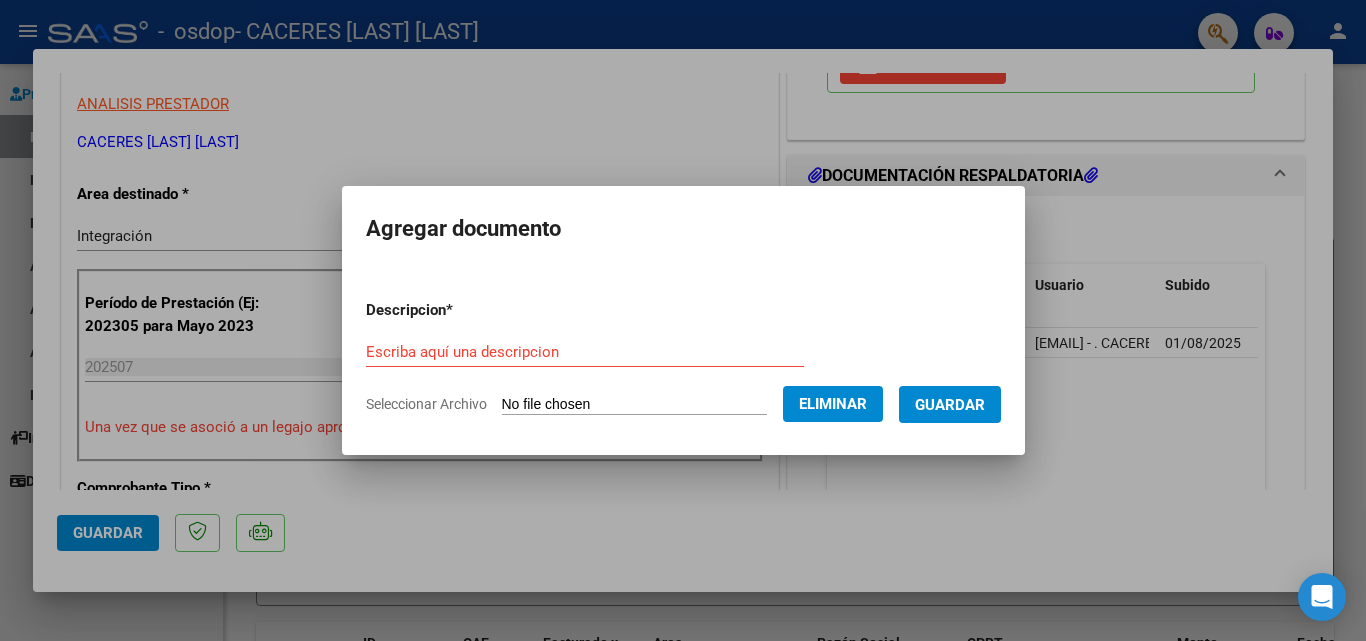 click on "Escriba aquí una descripcion" at bounding box center [585, 352] 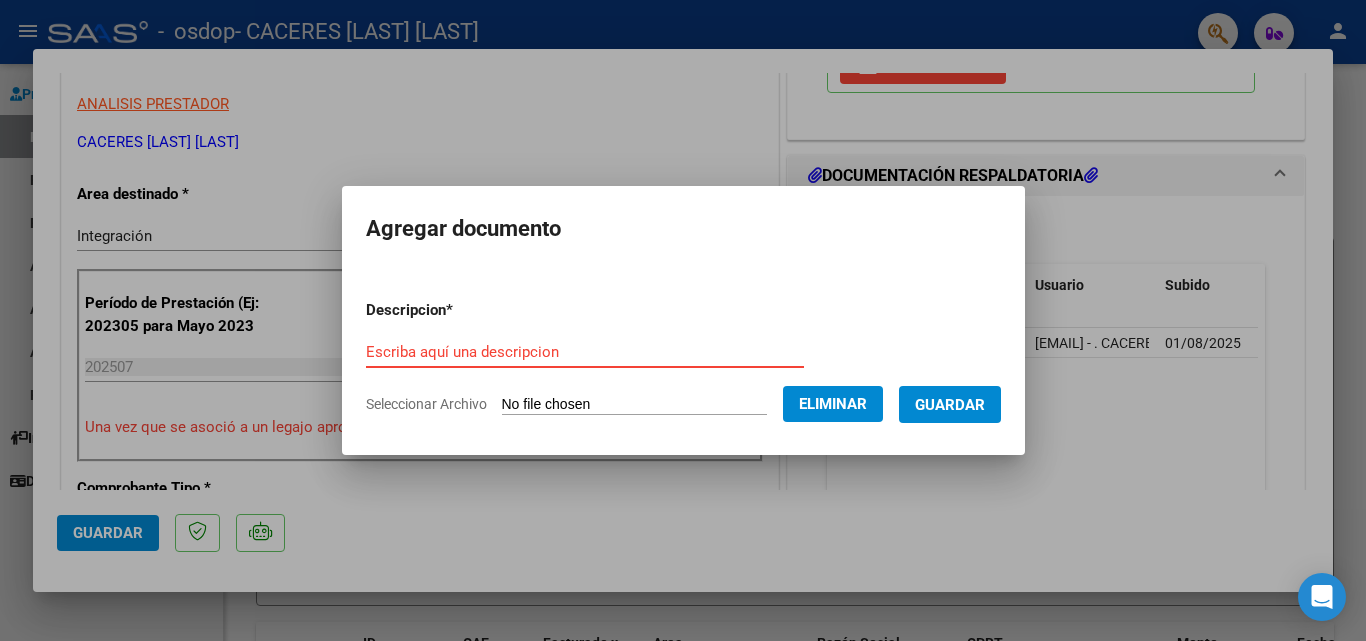 click on "Escriba aquí una descripcion" at bounding box center [585, 352] 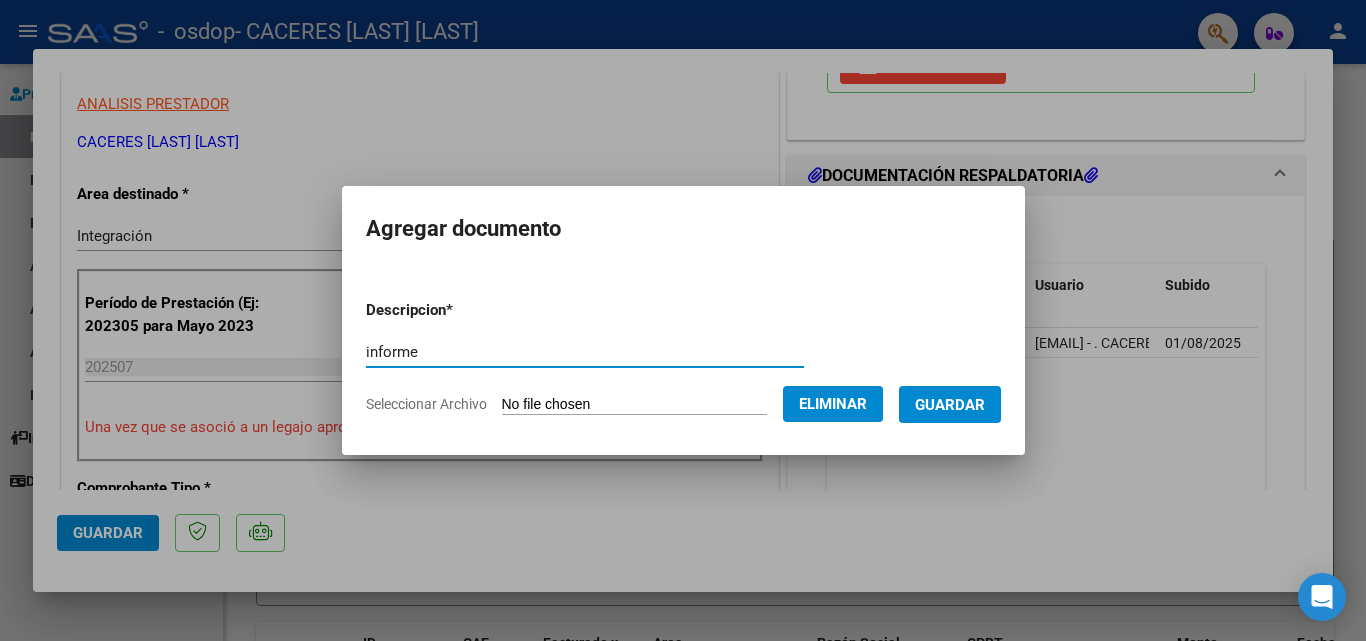 type on "informe" 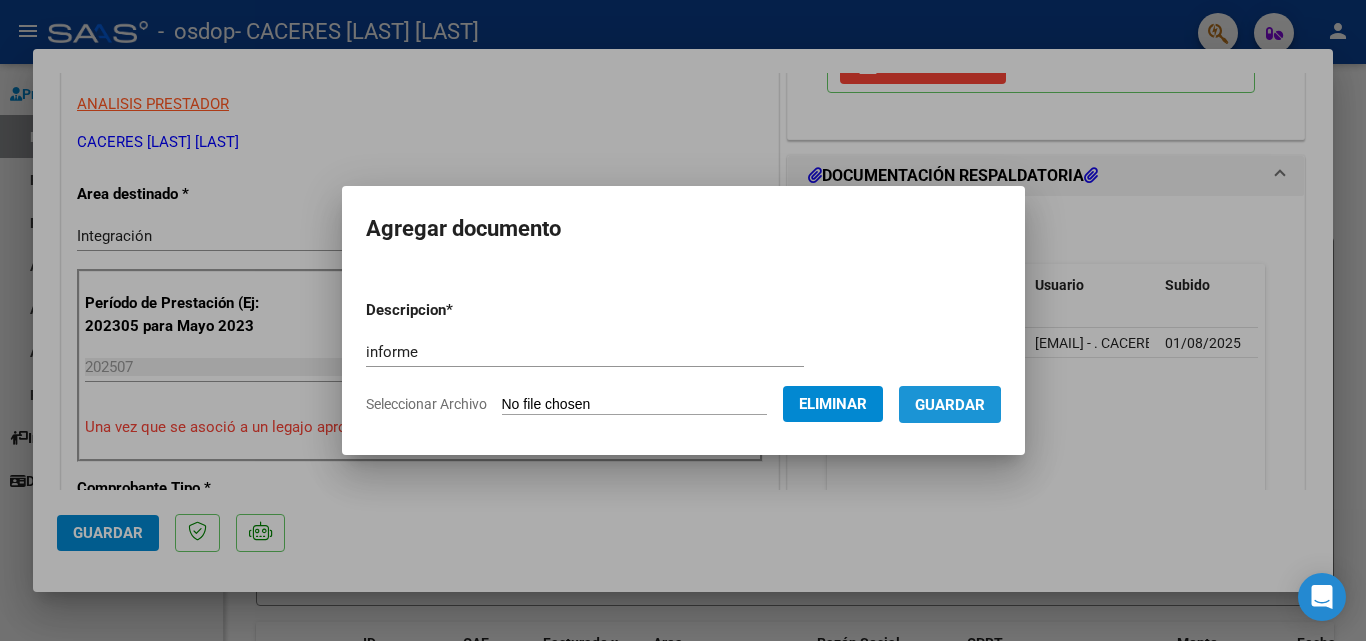click on "Guardar" at bounding box center [950, 405] 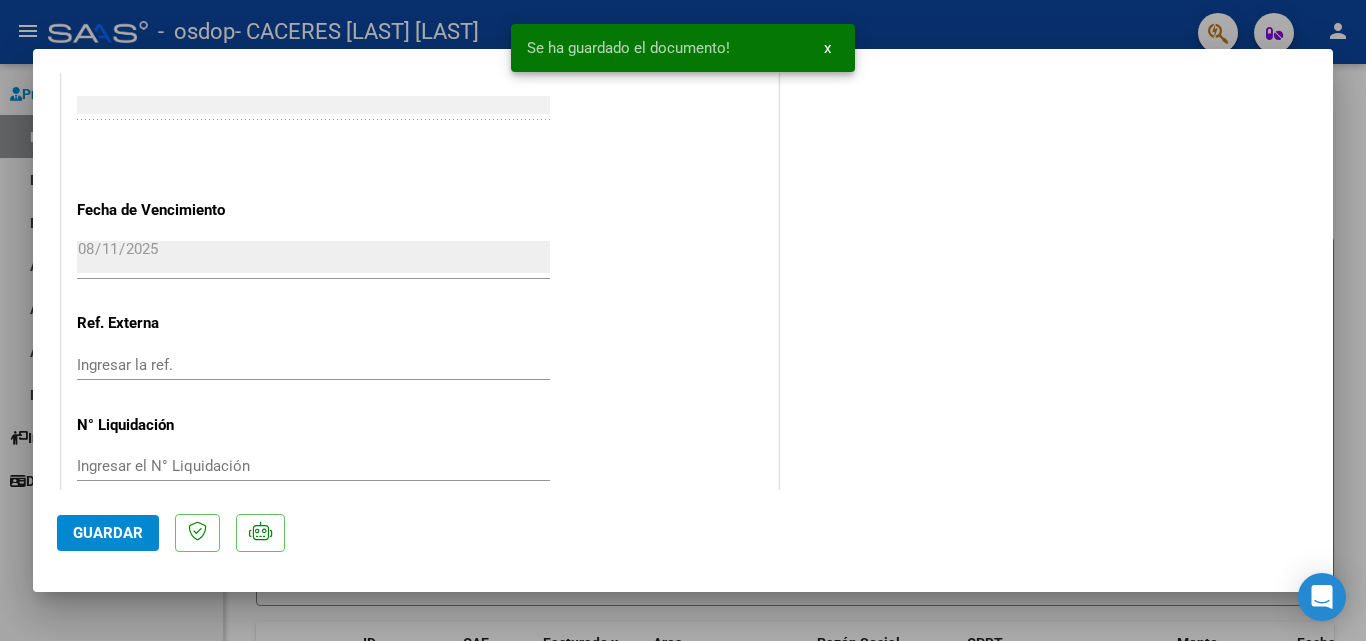 scroll, scrollTop: 1373, scrollLeft: 0, axis: vertical 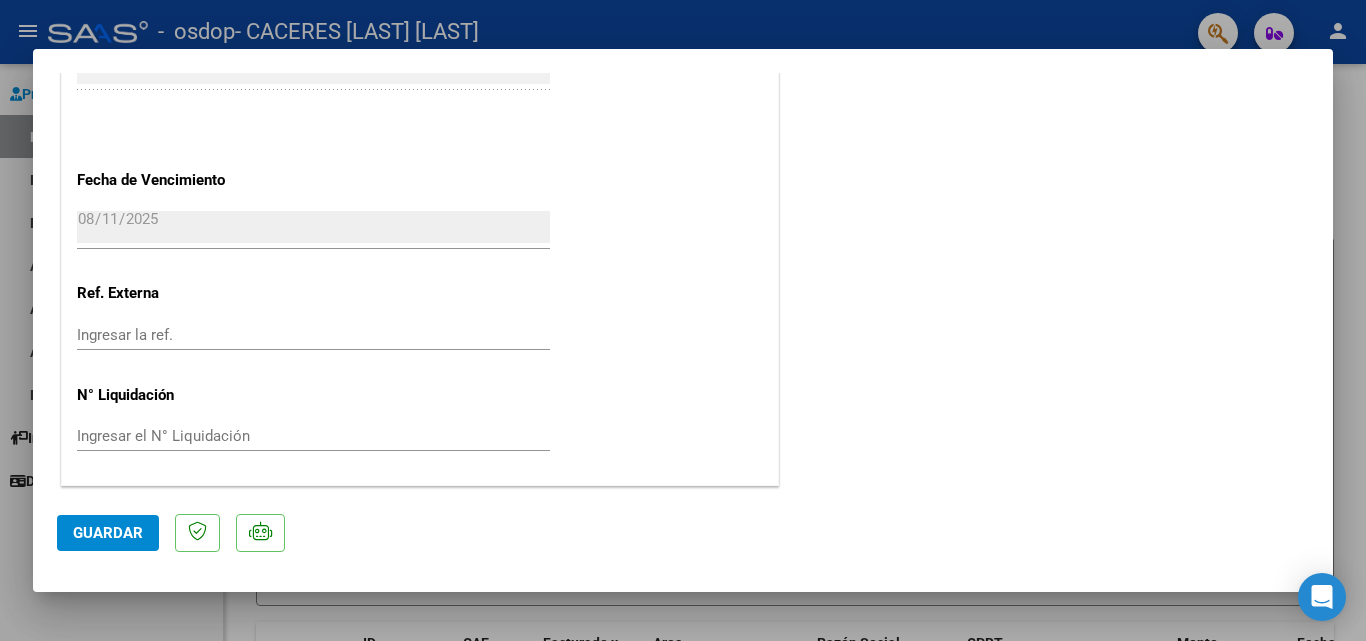 click on "Guardar" 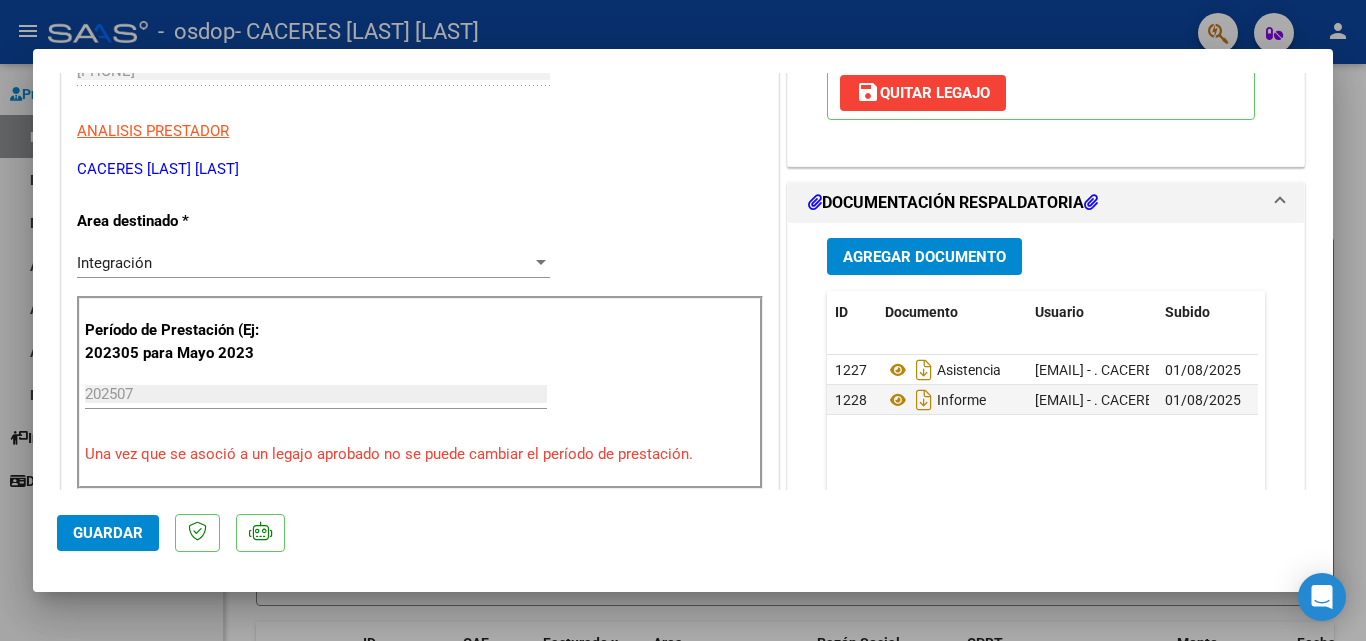 scroll, scrollTop: 0, scrollLeft: 0, axis: both 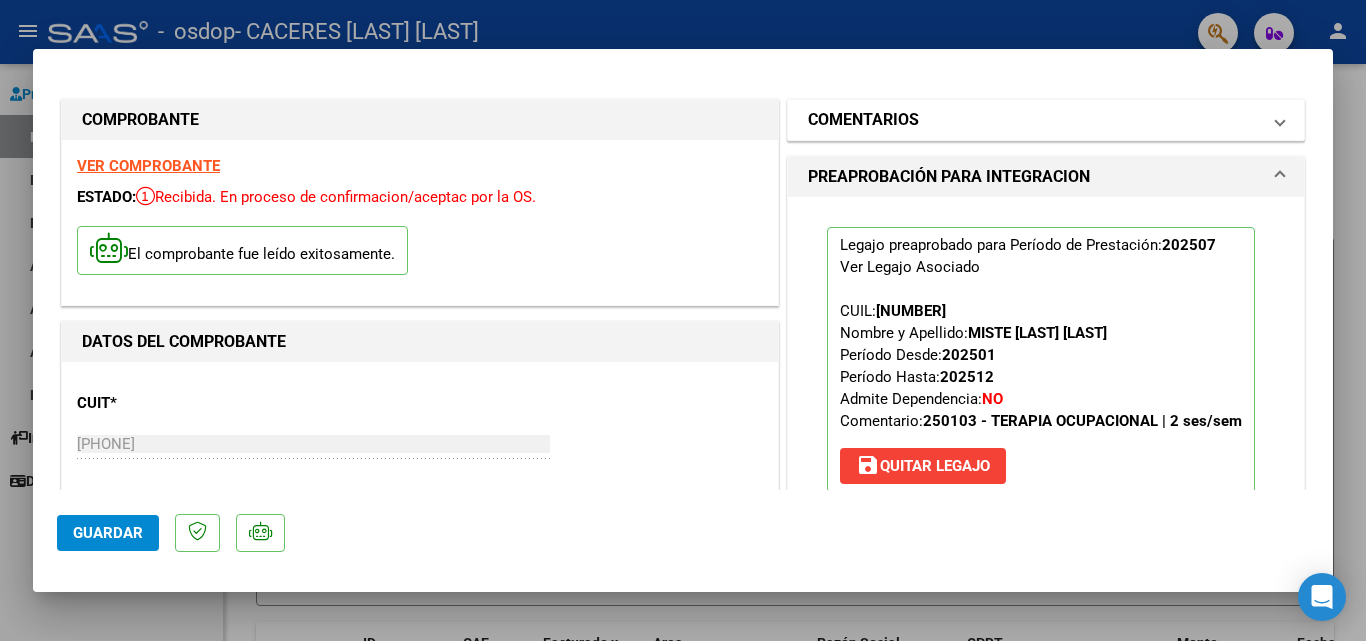 click at bounding box center (1280, 120) 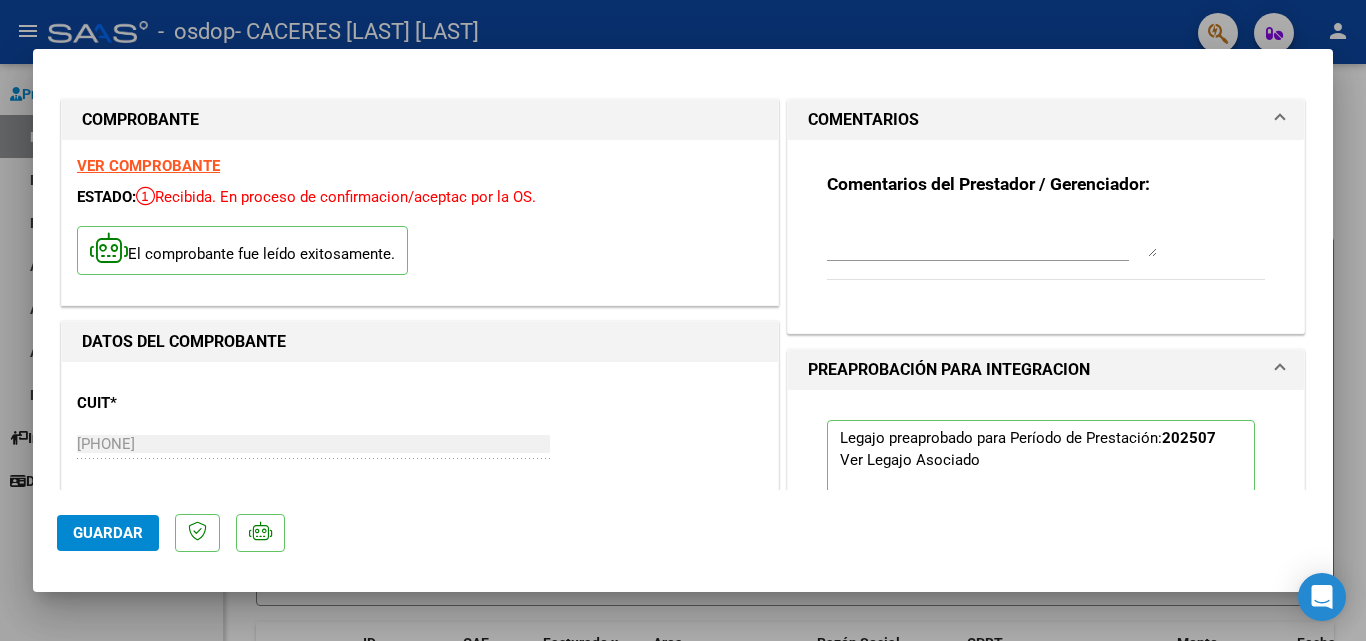 click at bounding box center (1280, 120) 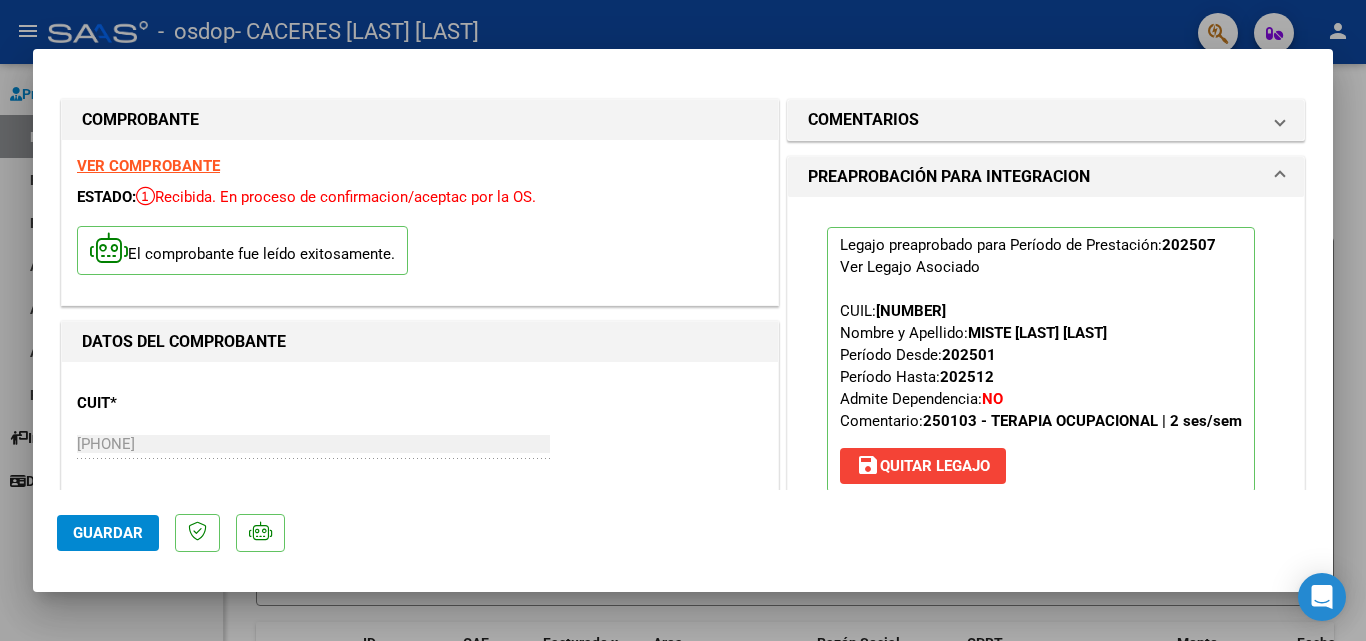 click at bounding box center (683, 320) 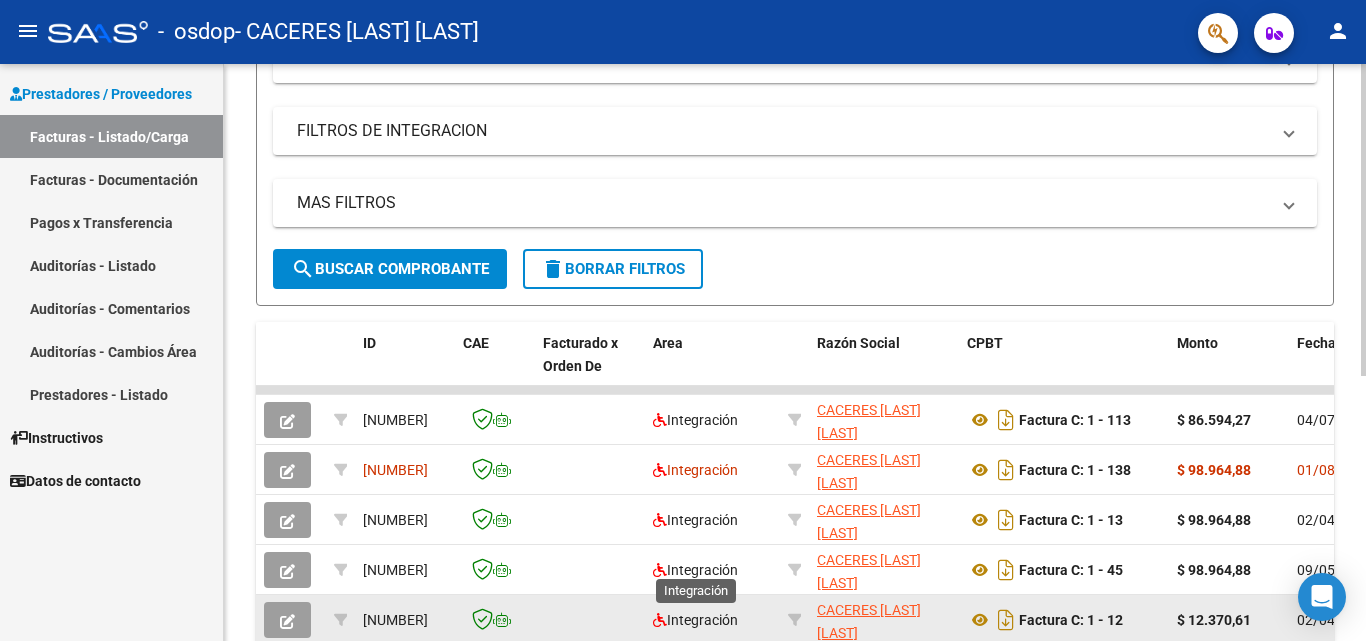 scroll, scrollTop: 400, scrollLeft: 0, axis: vertical 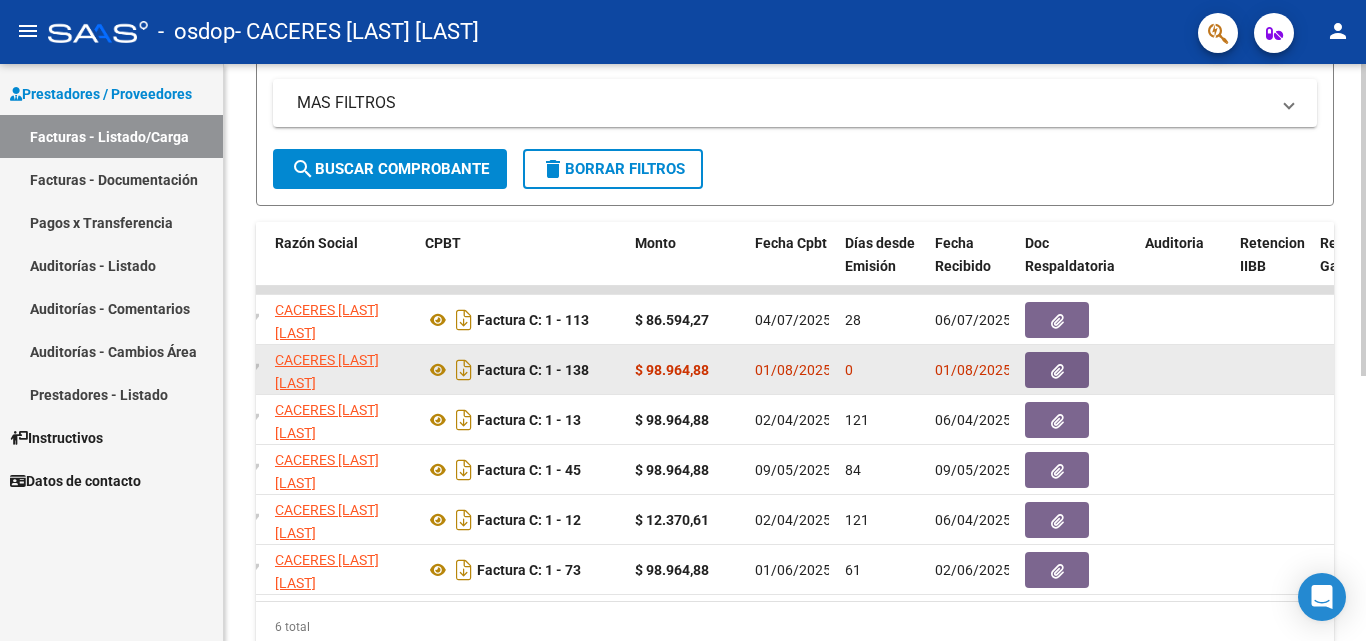 click on "$ 98.964,88" 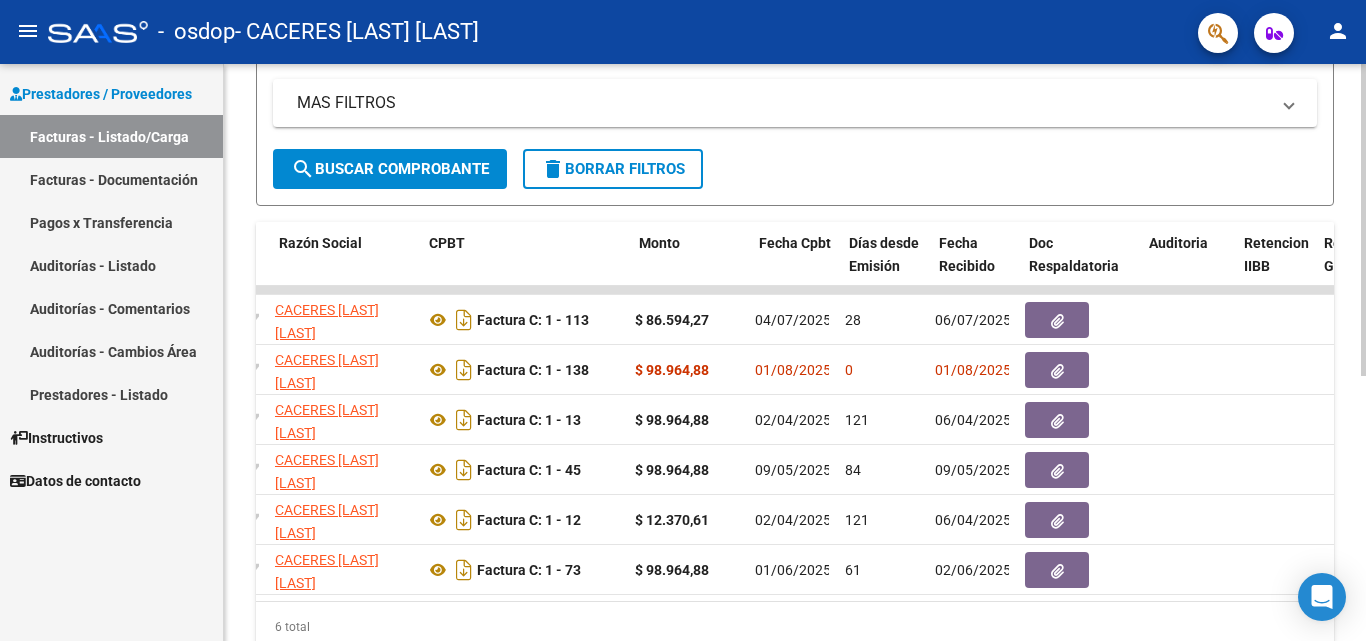 scroll, scrollTop: 0, scrollLeft: 0, axis: both 